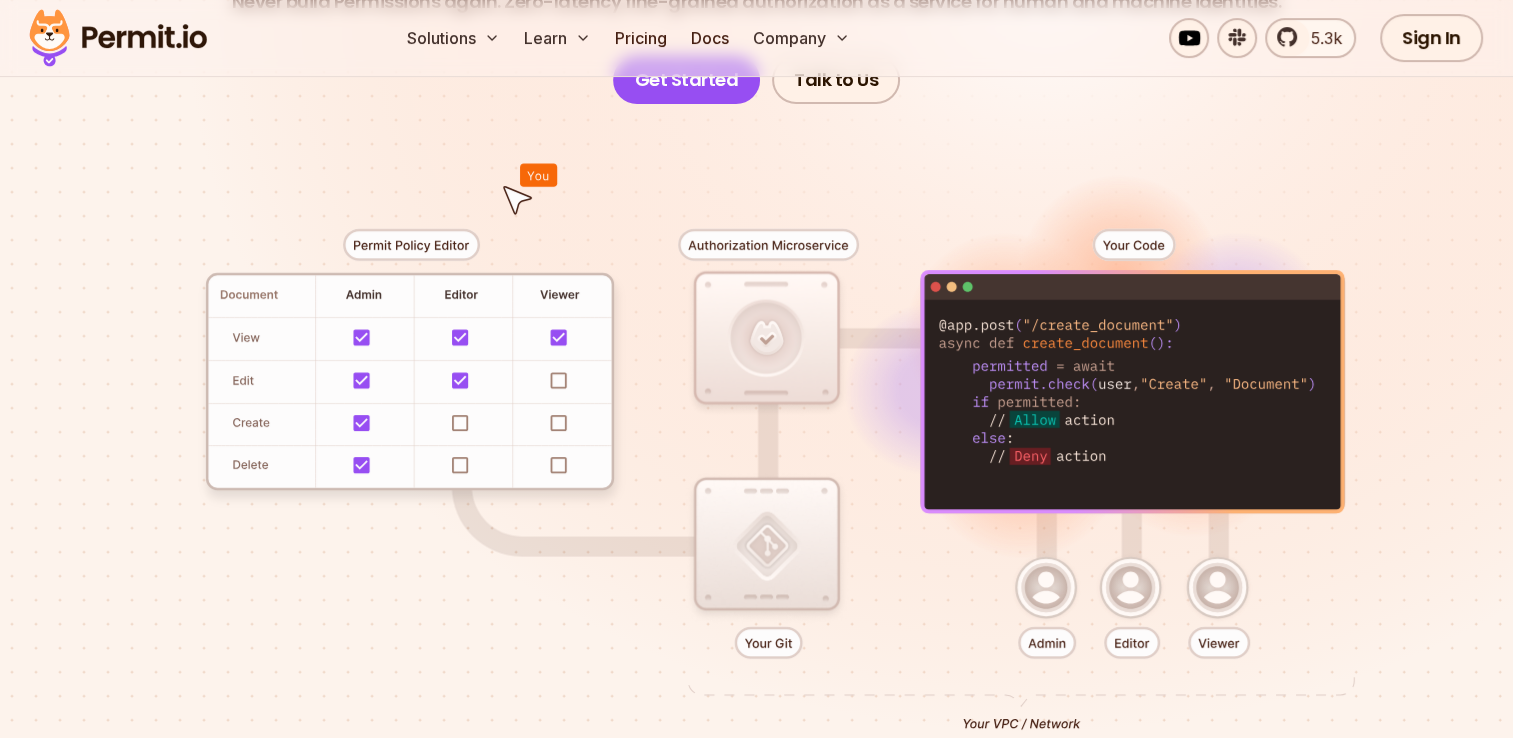 scroll, scrollTop: 376, scrollLeft: 0, axis: vertical 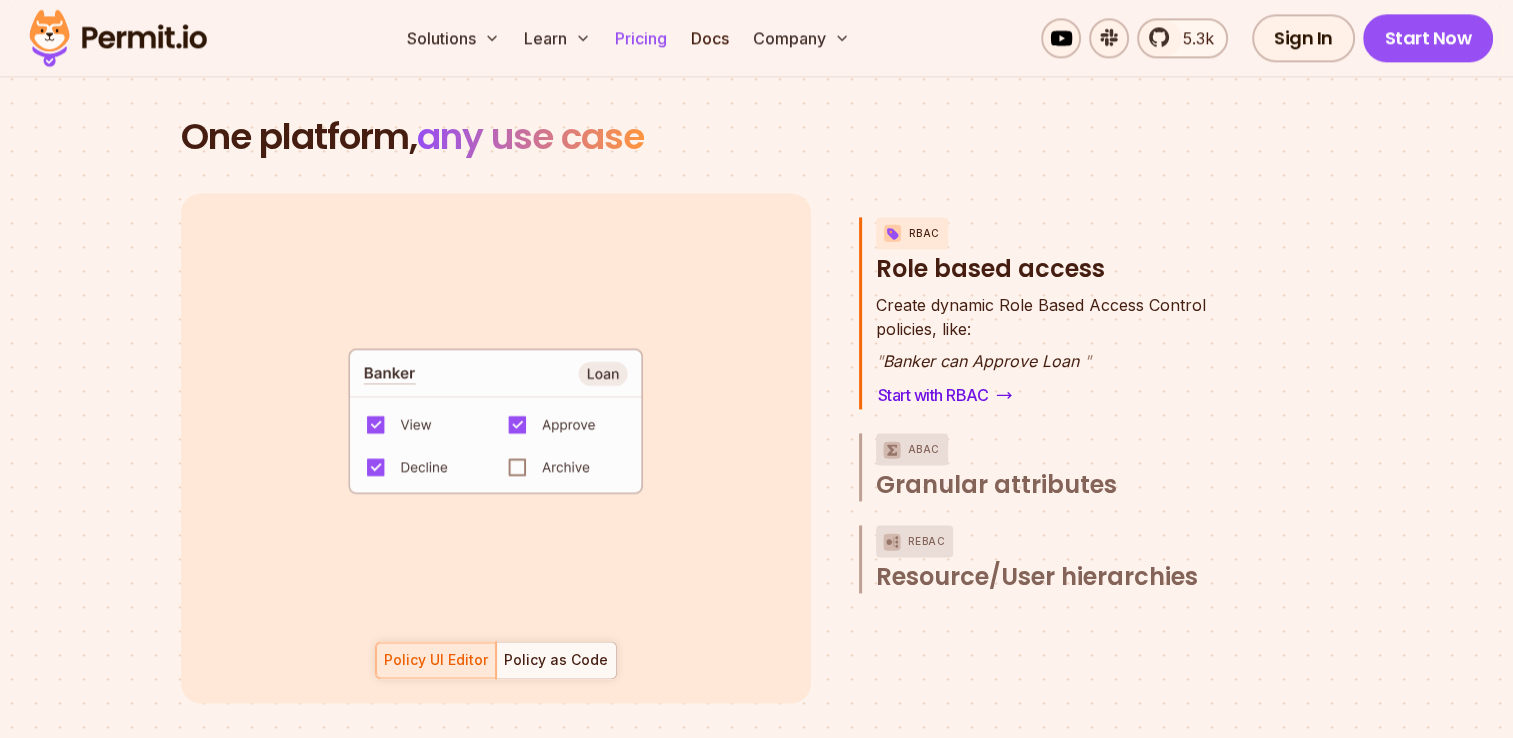click on "Pricing" at bounding box center [641, 38] 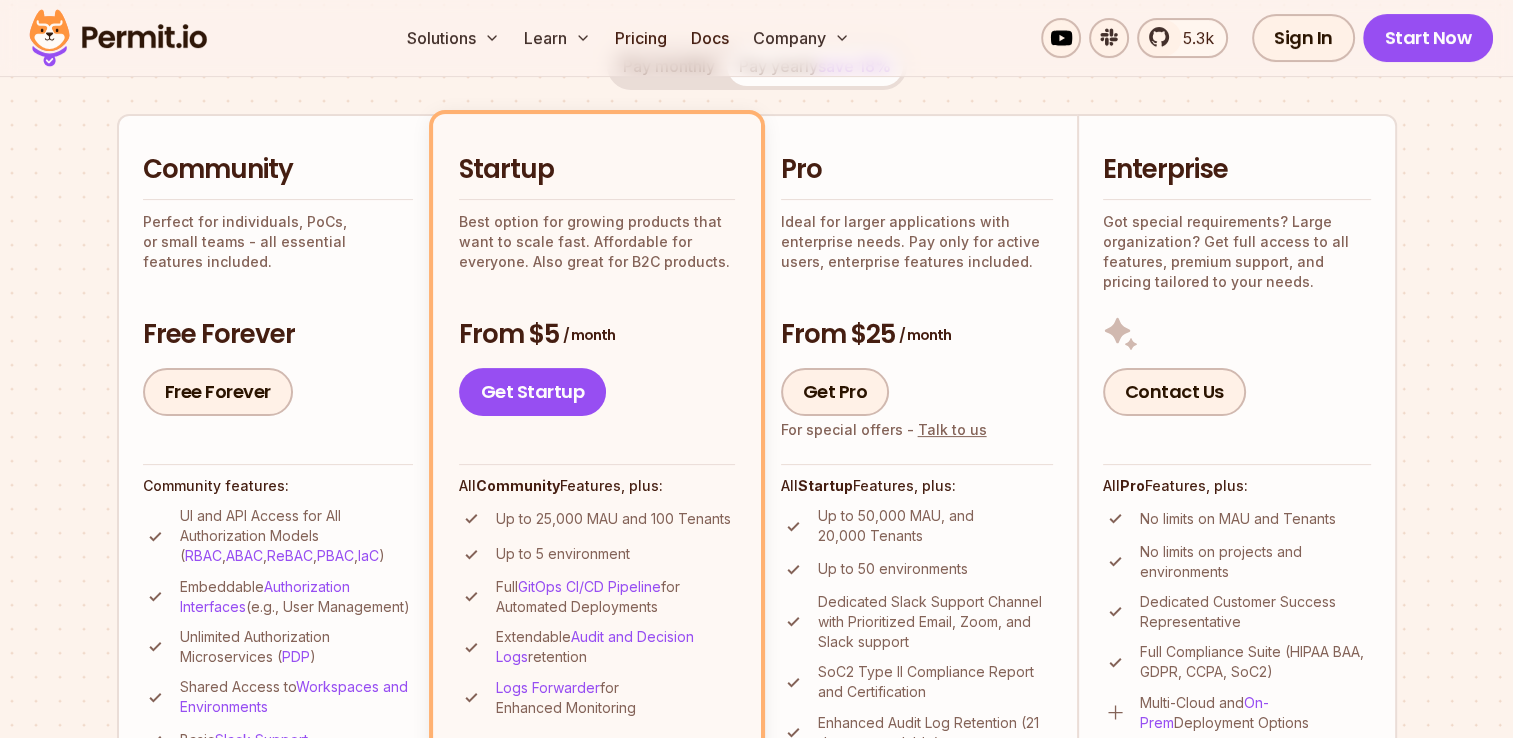 scroll, scrollTop: 420, scrollLeft: 0, axis: vertical 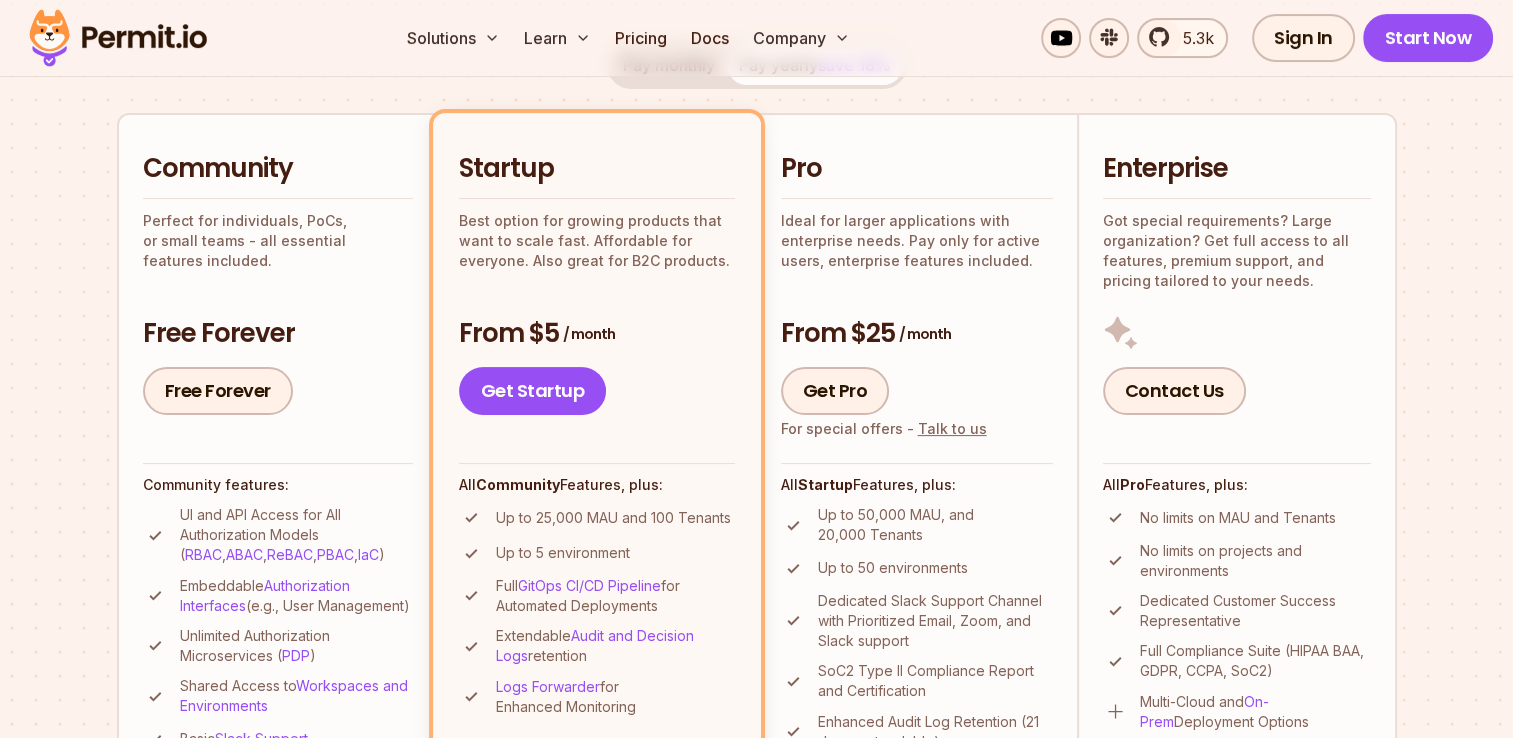 click on "Free Forever" at bounding box center (278, 334) 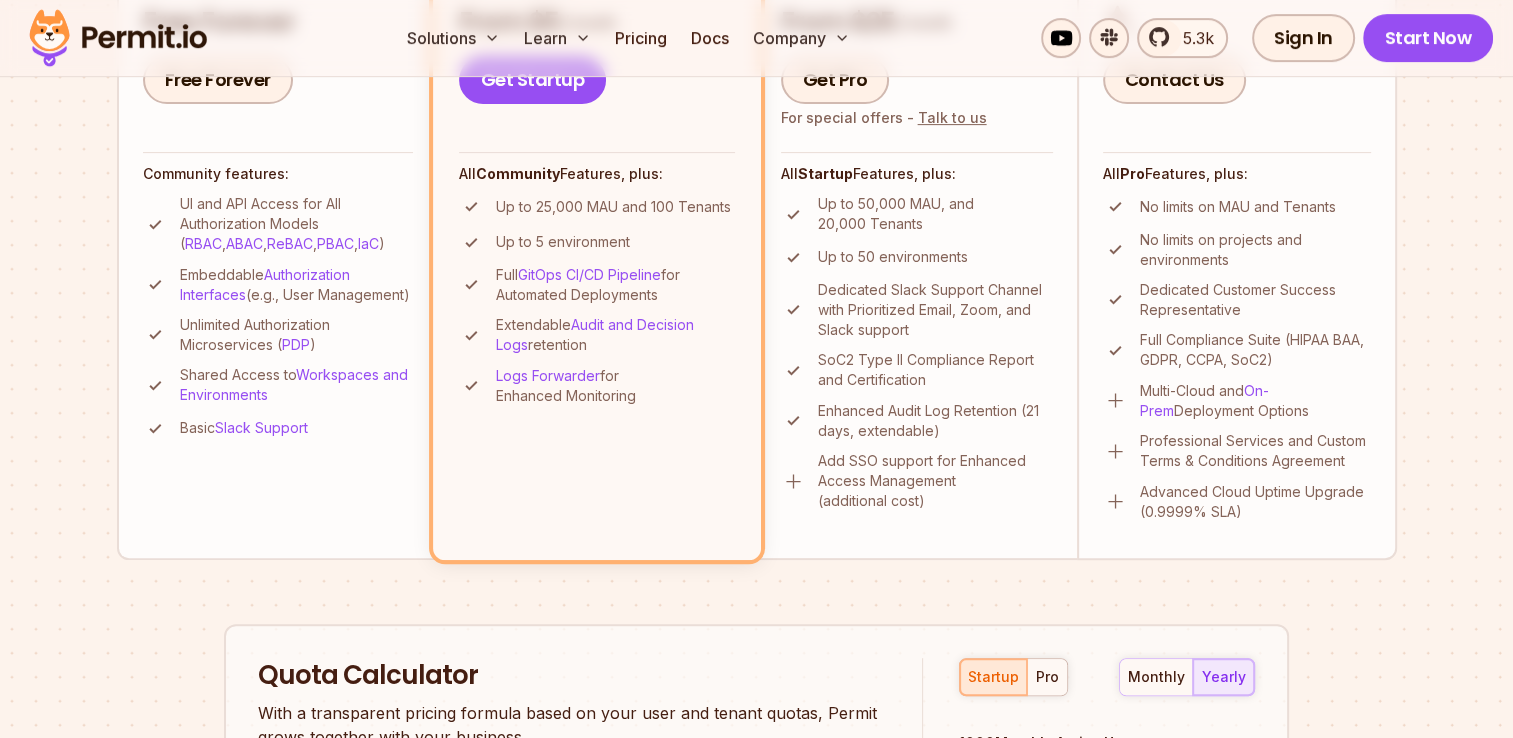scroll, scrollTop: 832, scrollLeft: 0, axis: vertical 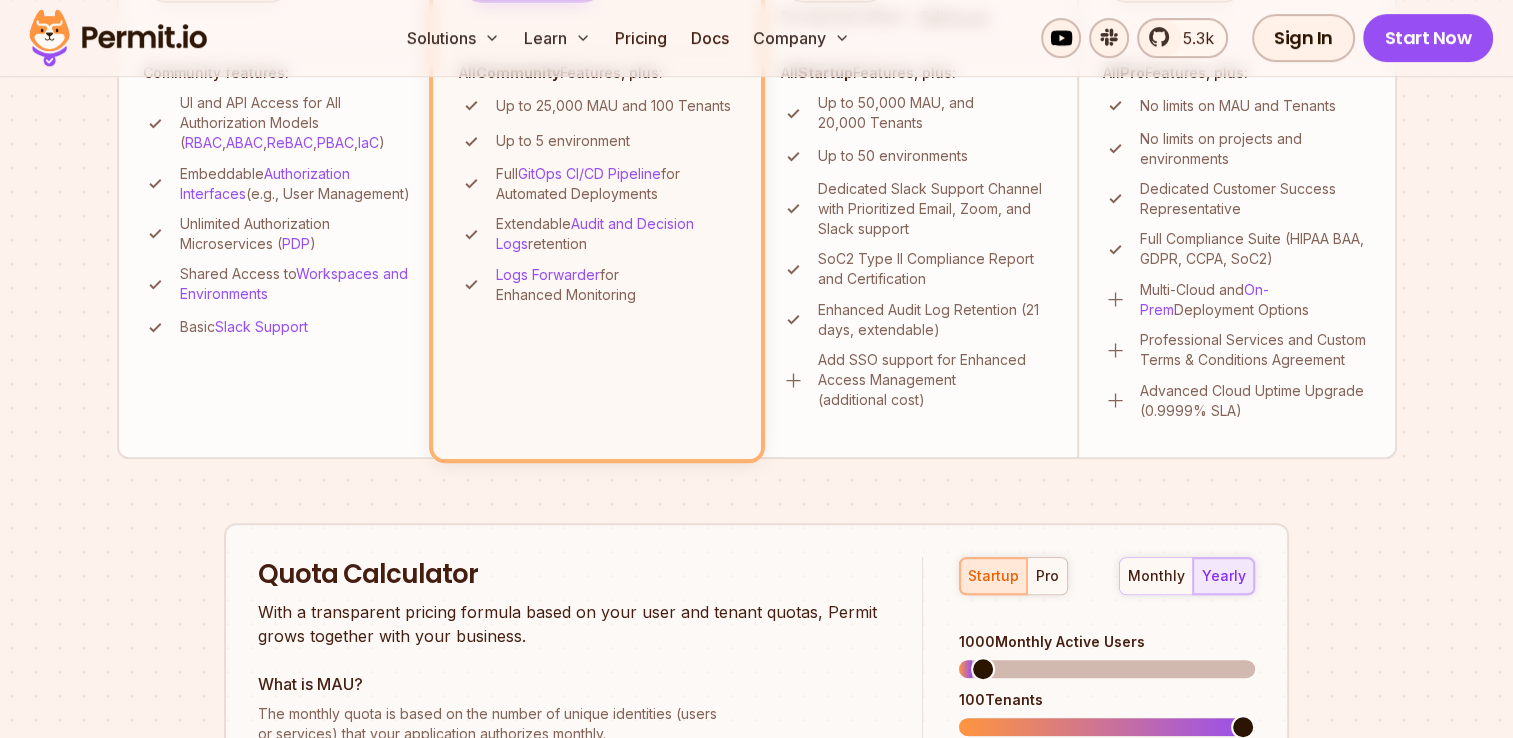 click on "UI and API Access for All Authorization Models ( RBAC ,  ABAC ,  ReBAC , PBAC ,  IaC ) Embeddable  Authorization Interfaces  (e.g., User Management) Unlimited Authorization Microservices ( PDP ) Shared Access to  Workspaces and Environments Basic  Slack Support" at bounding box center (278, 216) 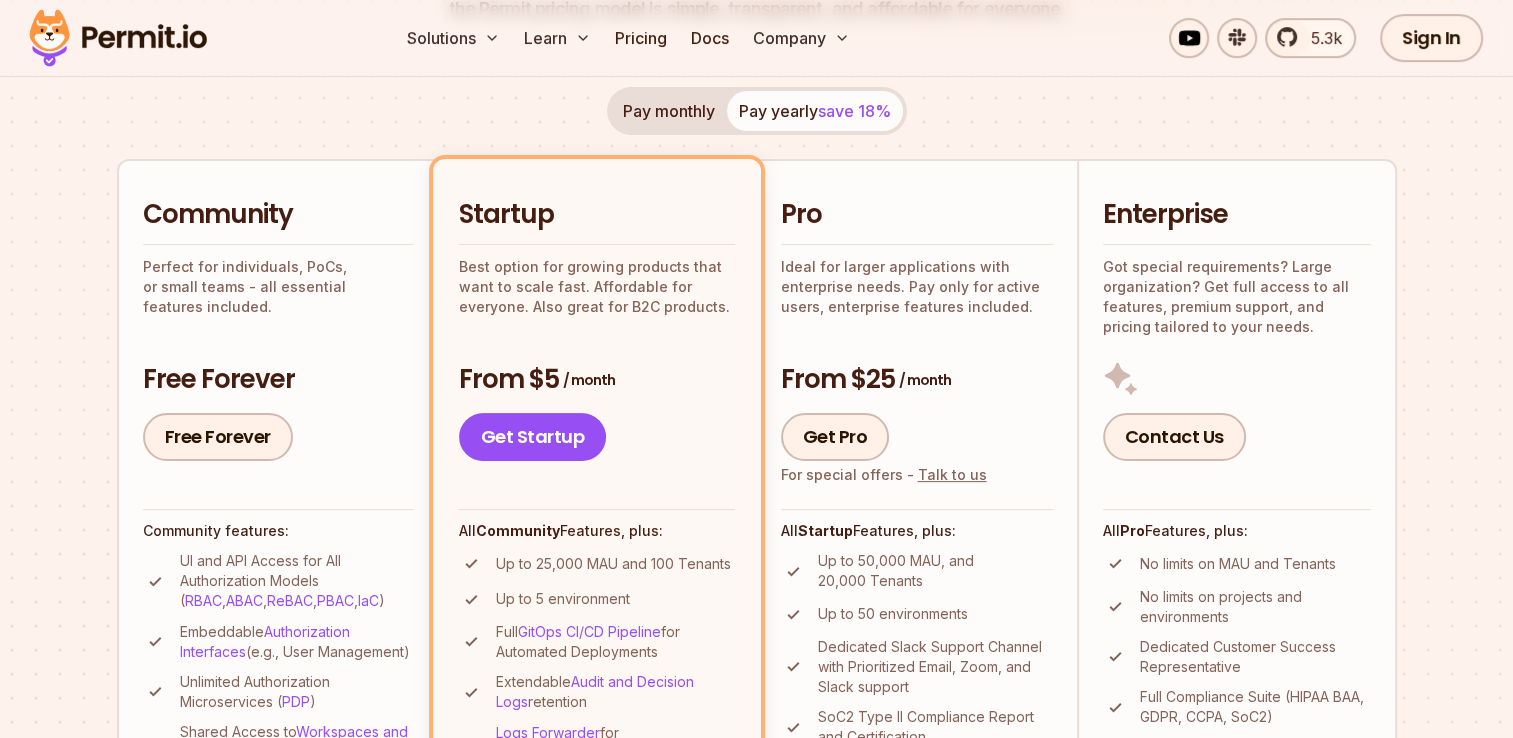 scroll, scrollTop: 368, scrollLeft: 0, axis: vertical 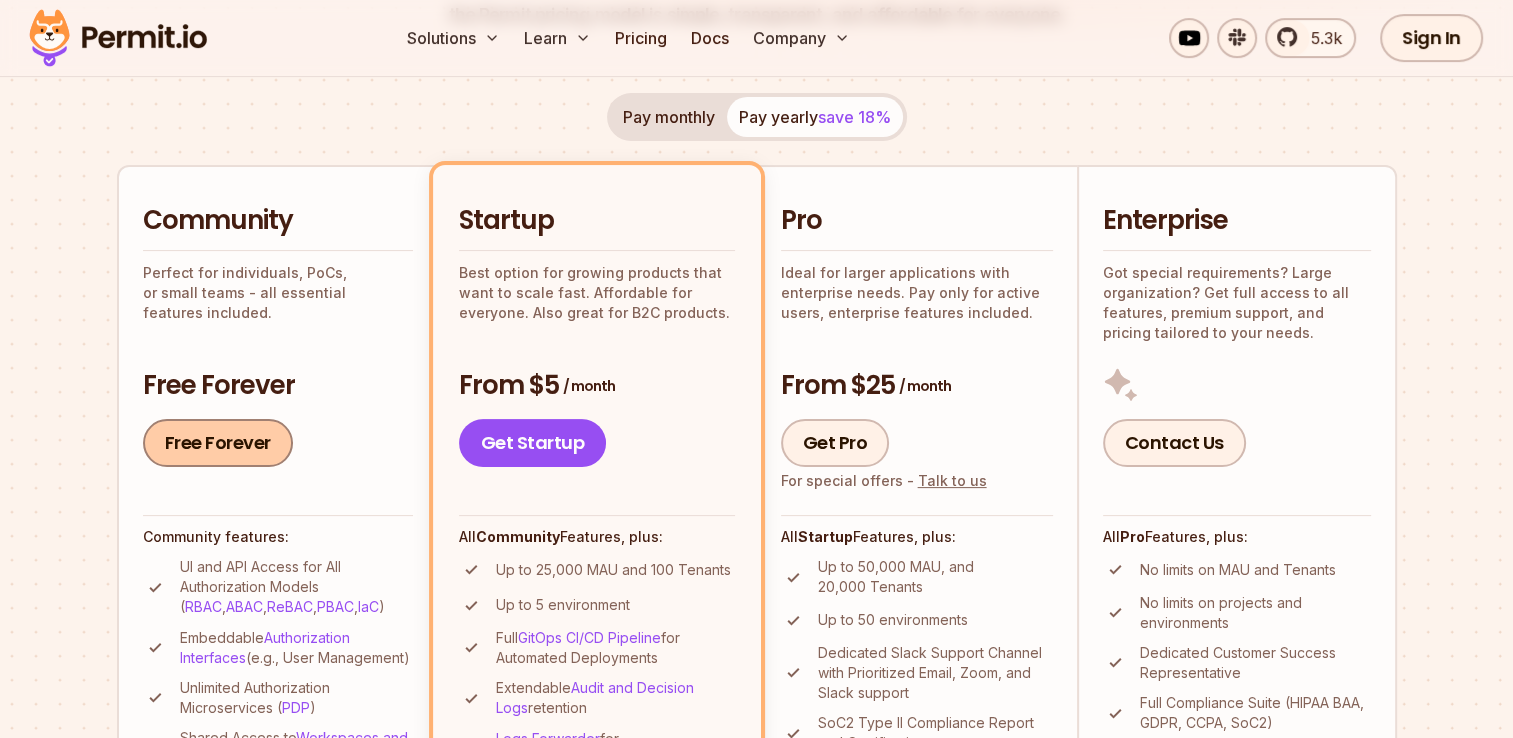 click on "Free Forever" at bounding box center [218, 443] 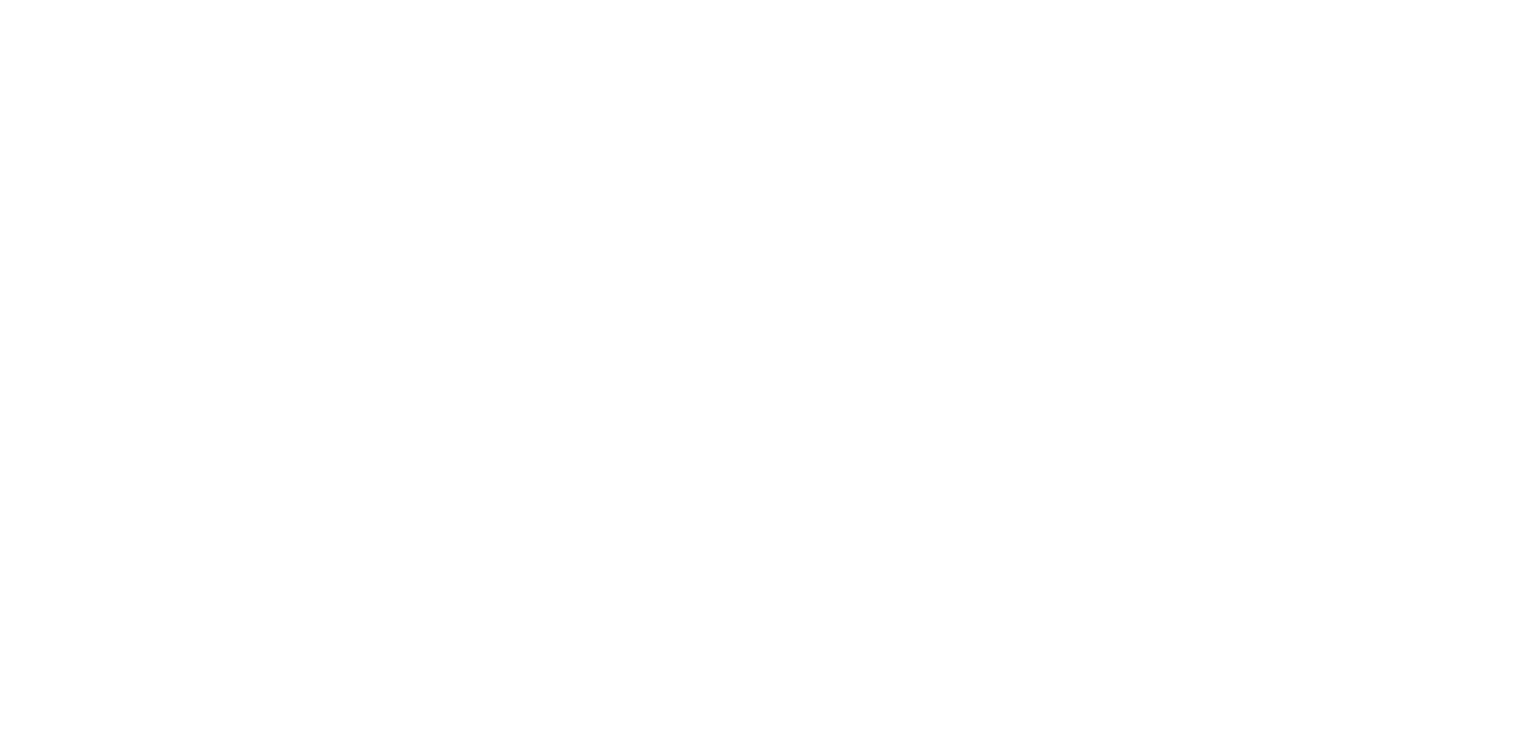 scroll, scrollTop: 0, scrollLeft: 0, axis: both 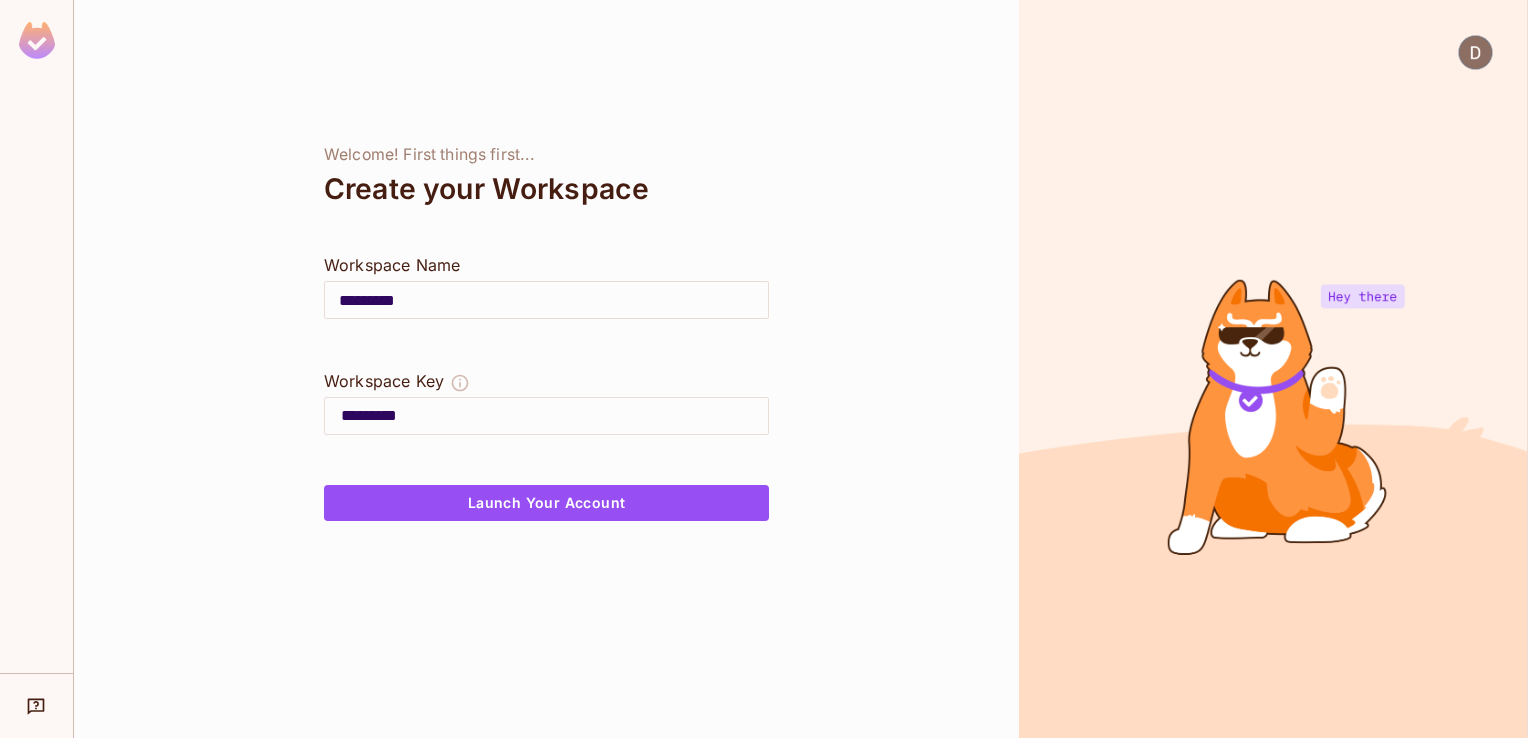 drag, startPoint x: 389, startPoint y: 298, endPoint x: 116, endPoint y: 324, distance: 274.2353 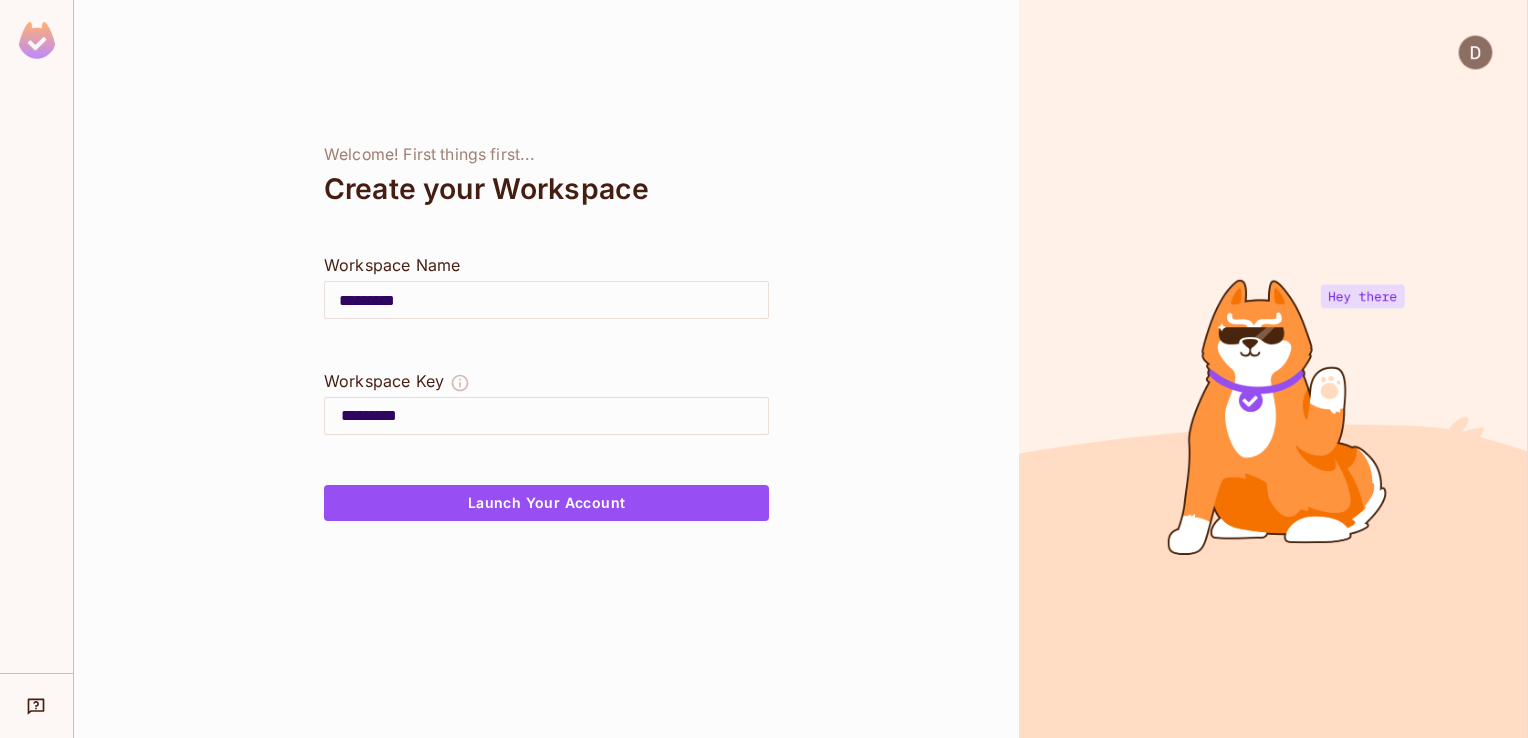 type on "********" 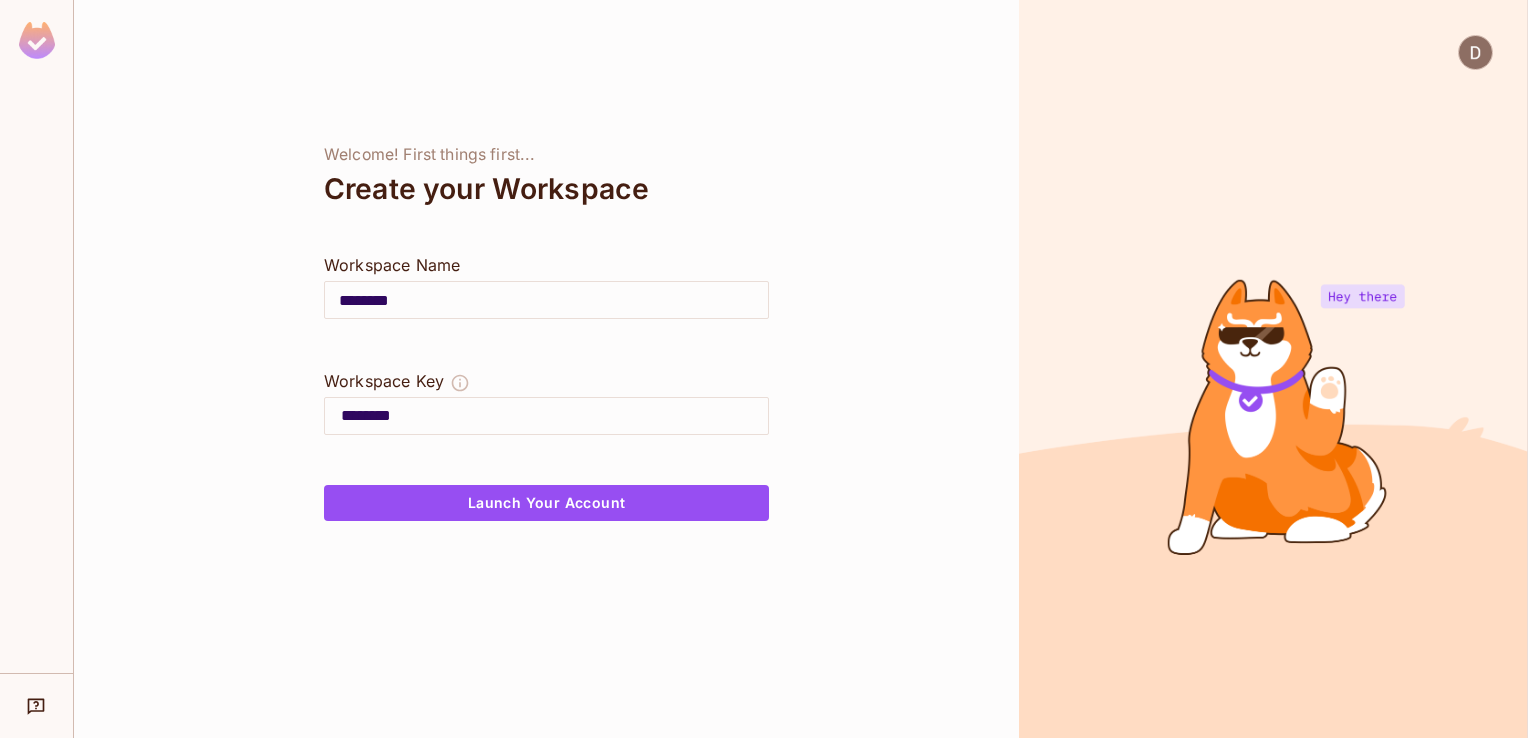 type on "*******" 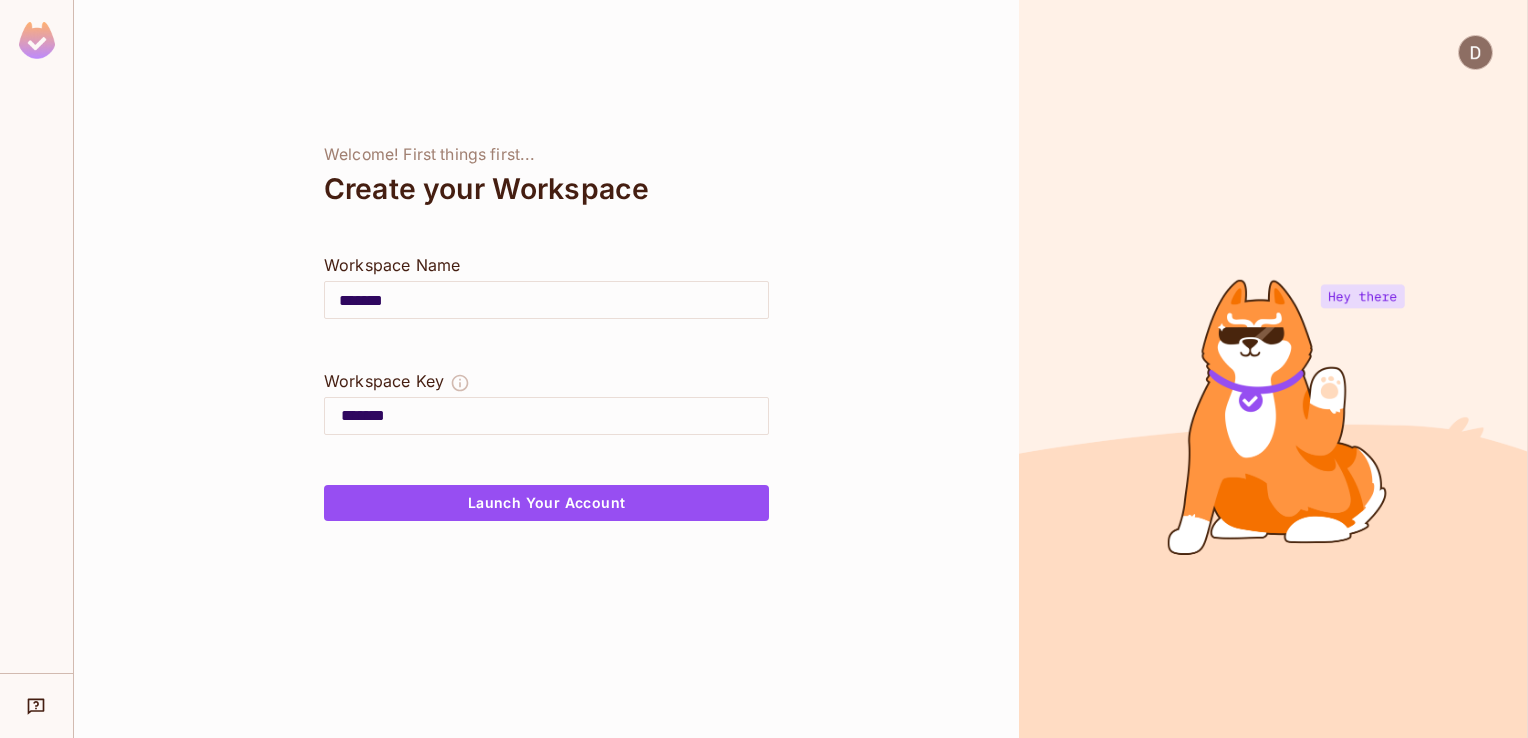 type on "******" 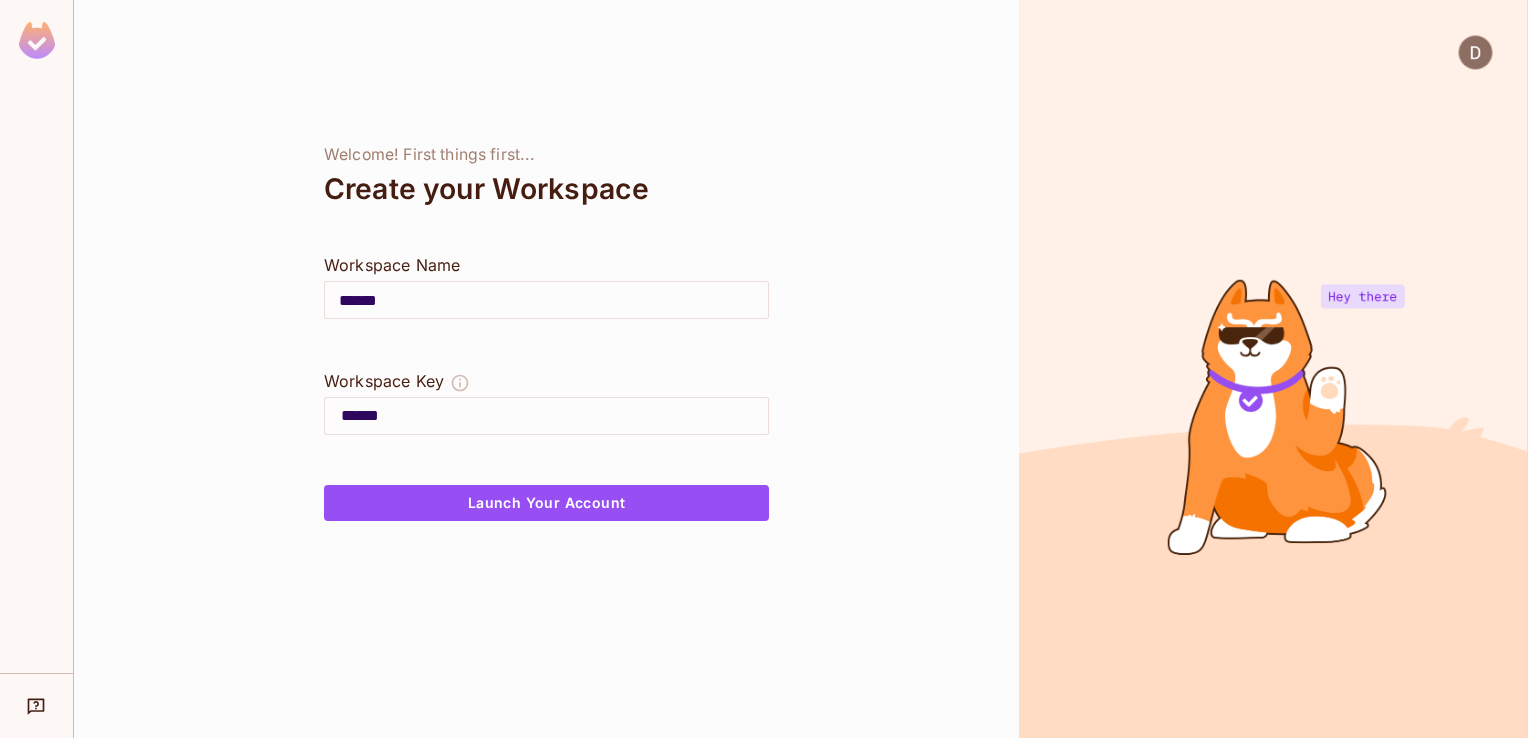 type on "*****" 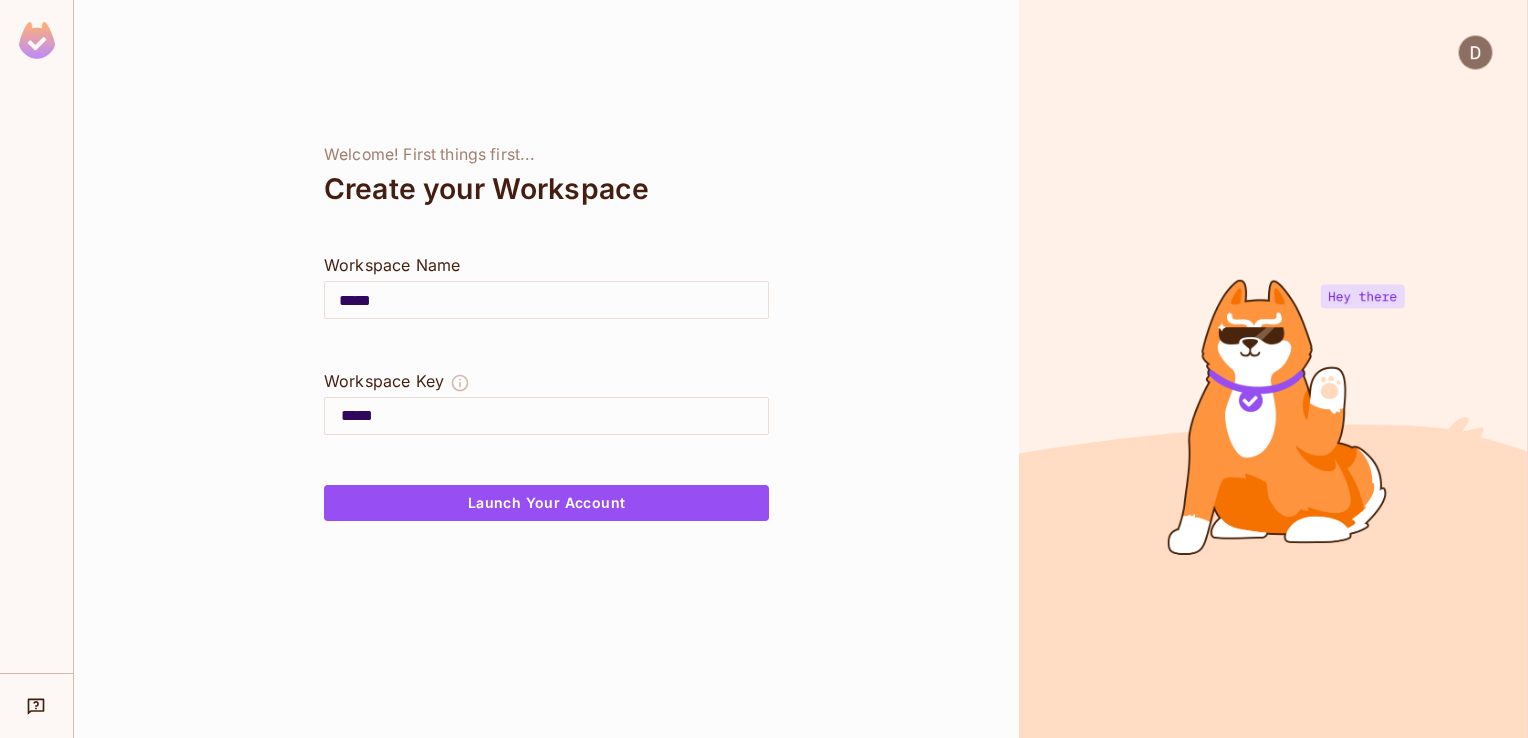 type on "****" 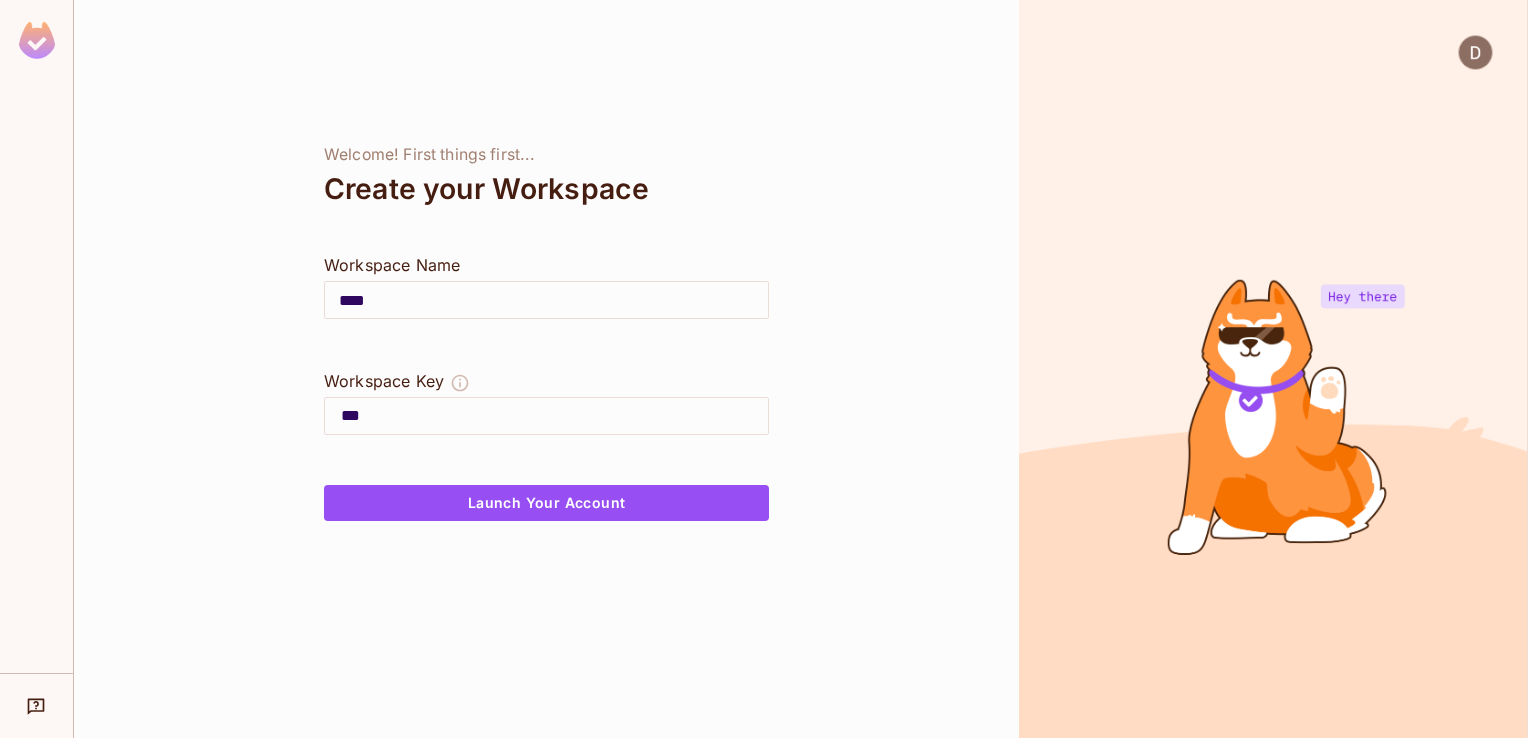 type on "*****" 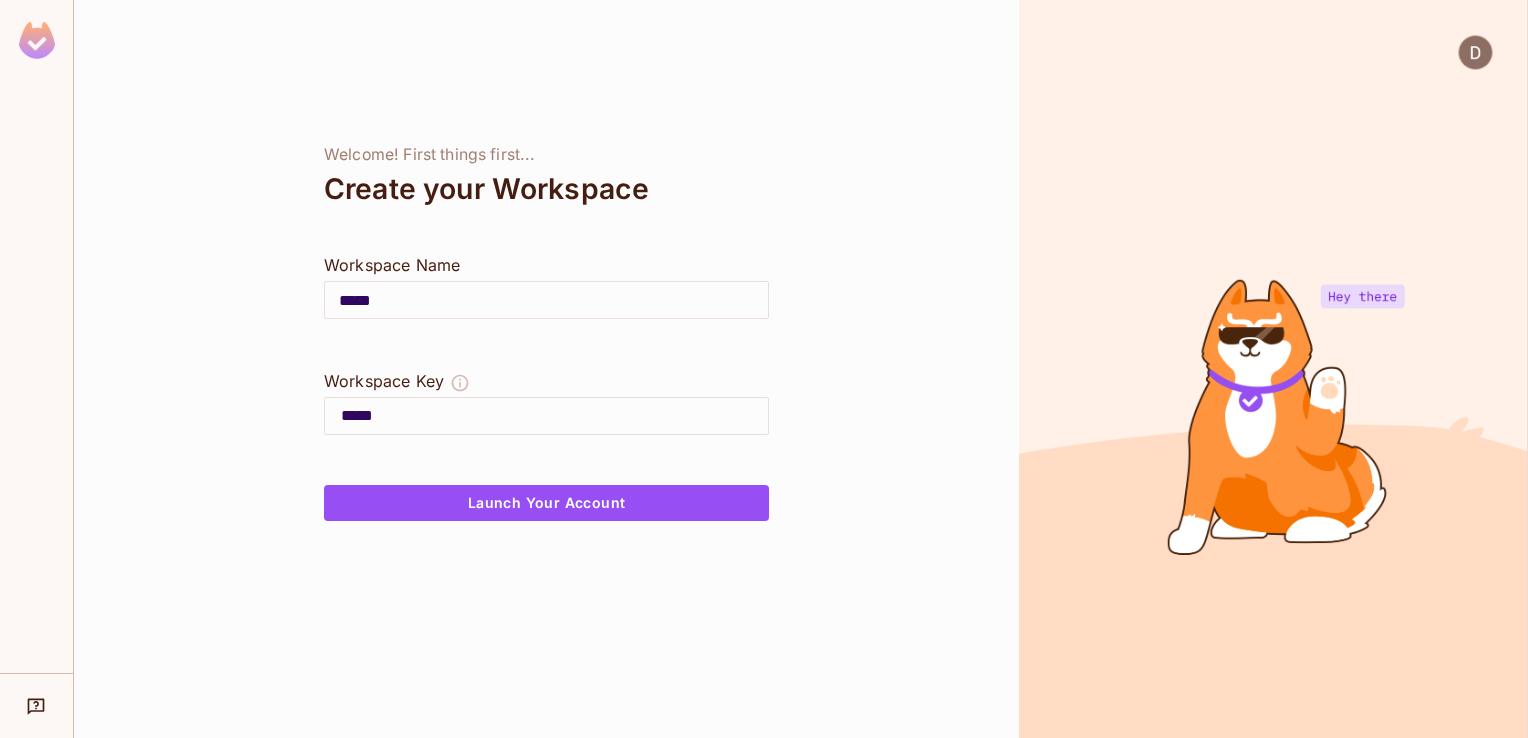 type on "****" 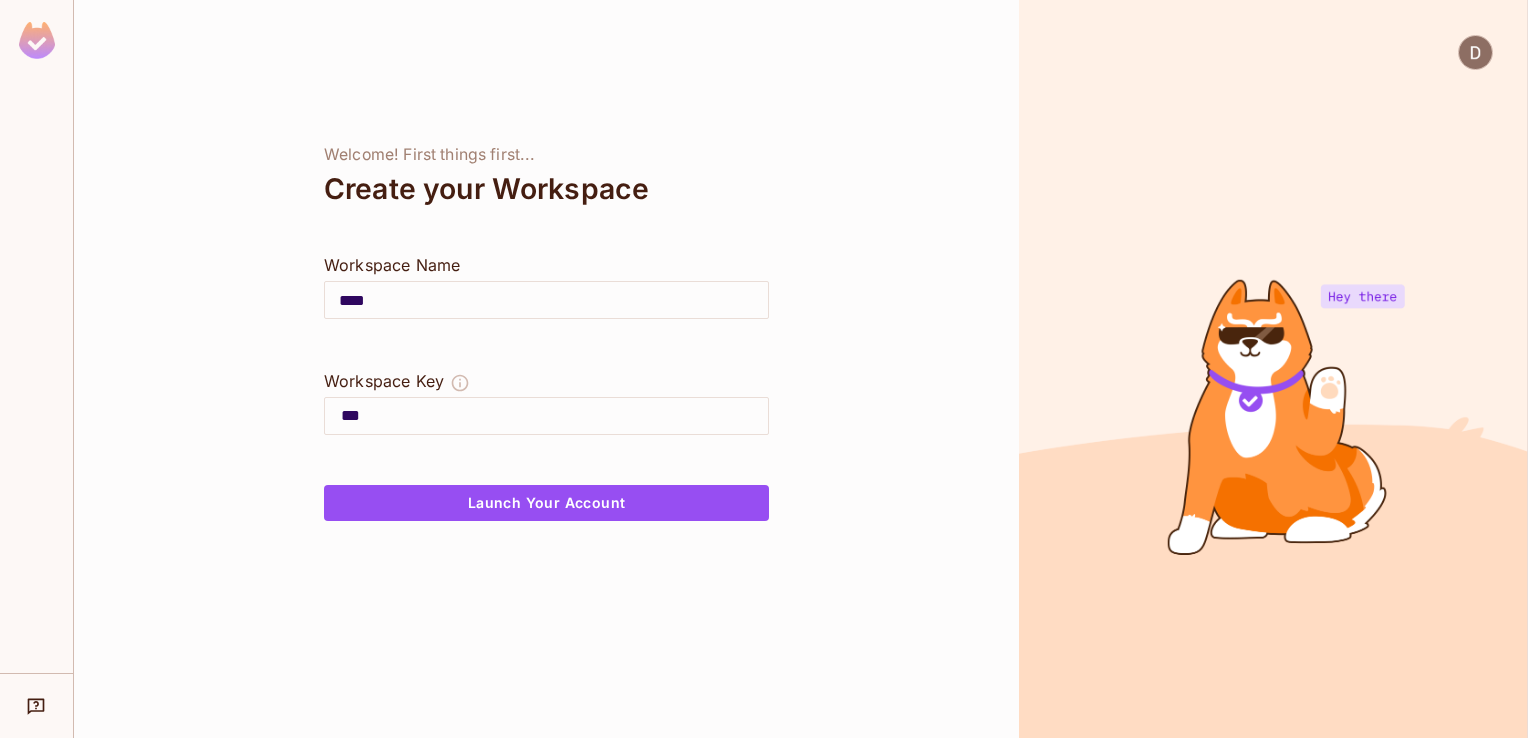 type on "*****" 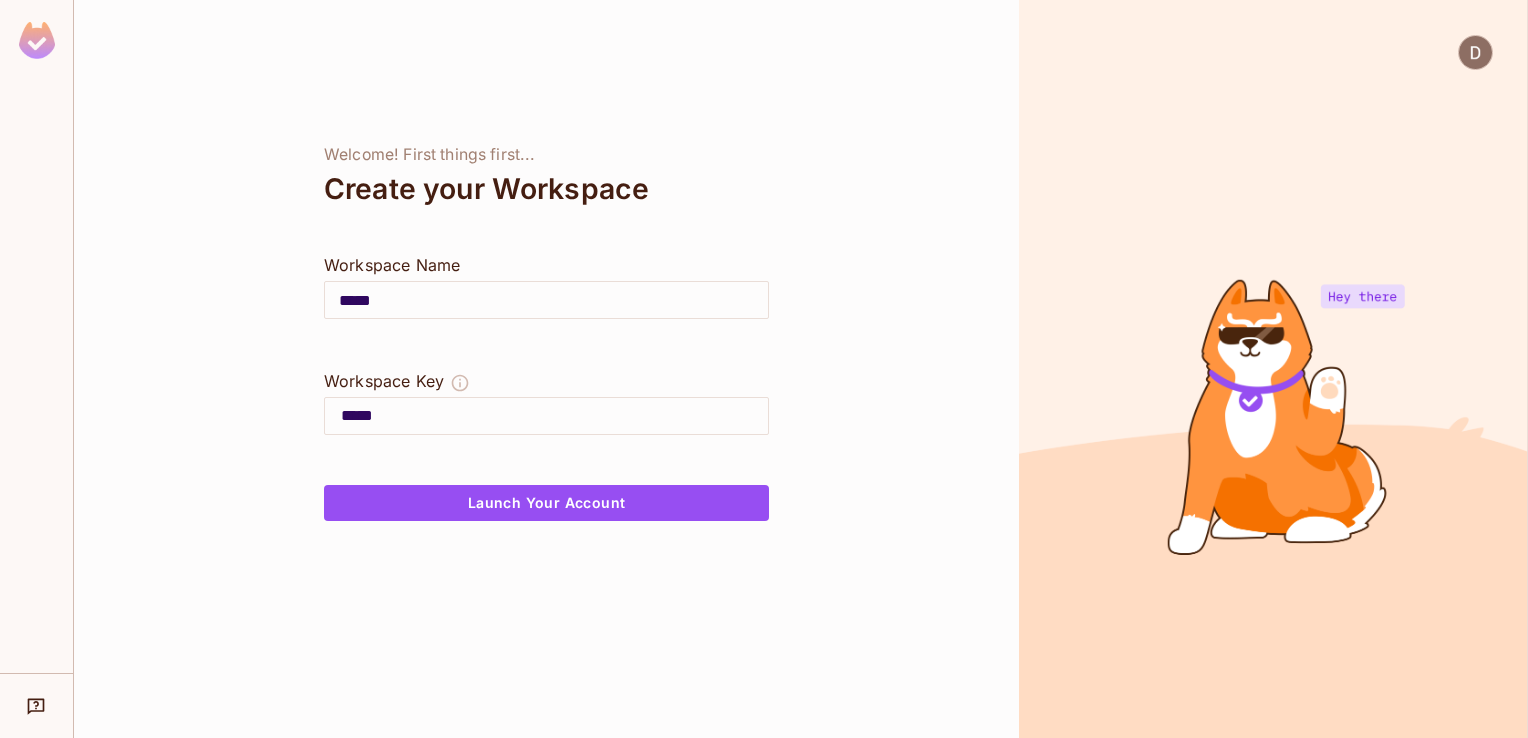 type on "******" 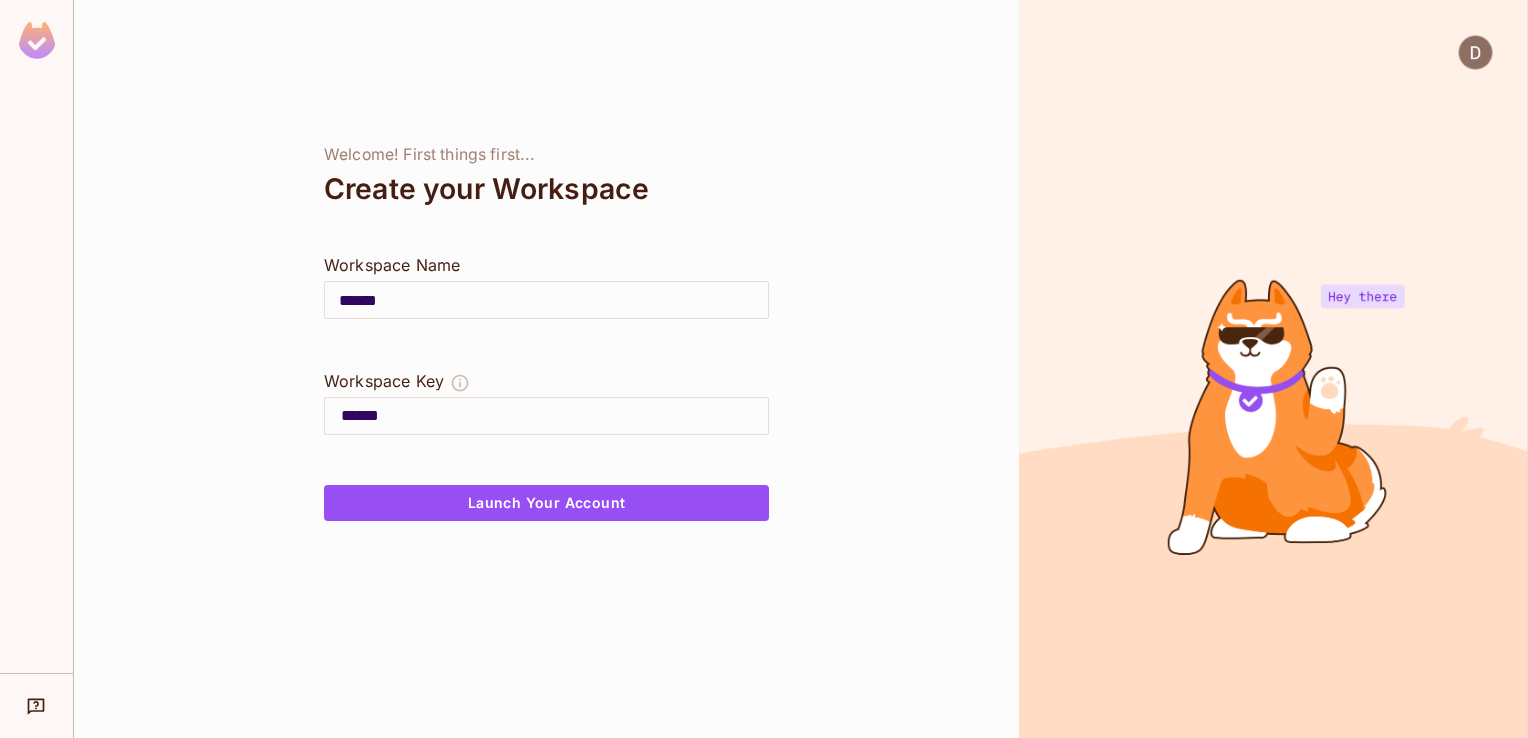 type on "*******" 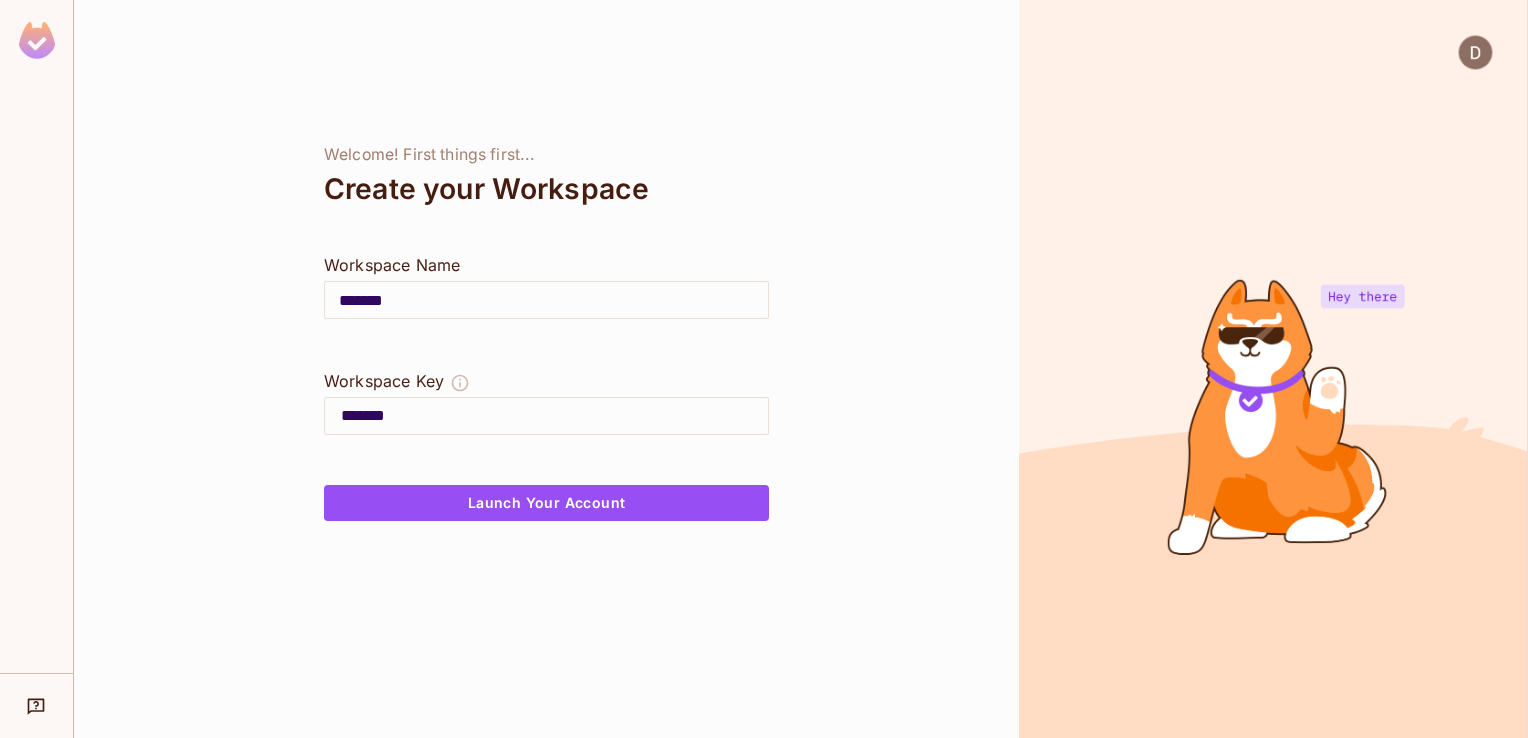 type on "********" 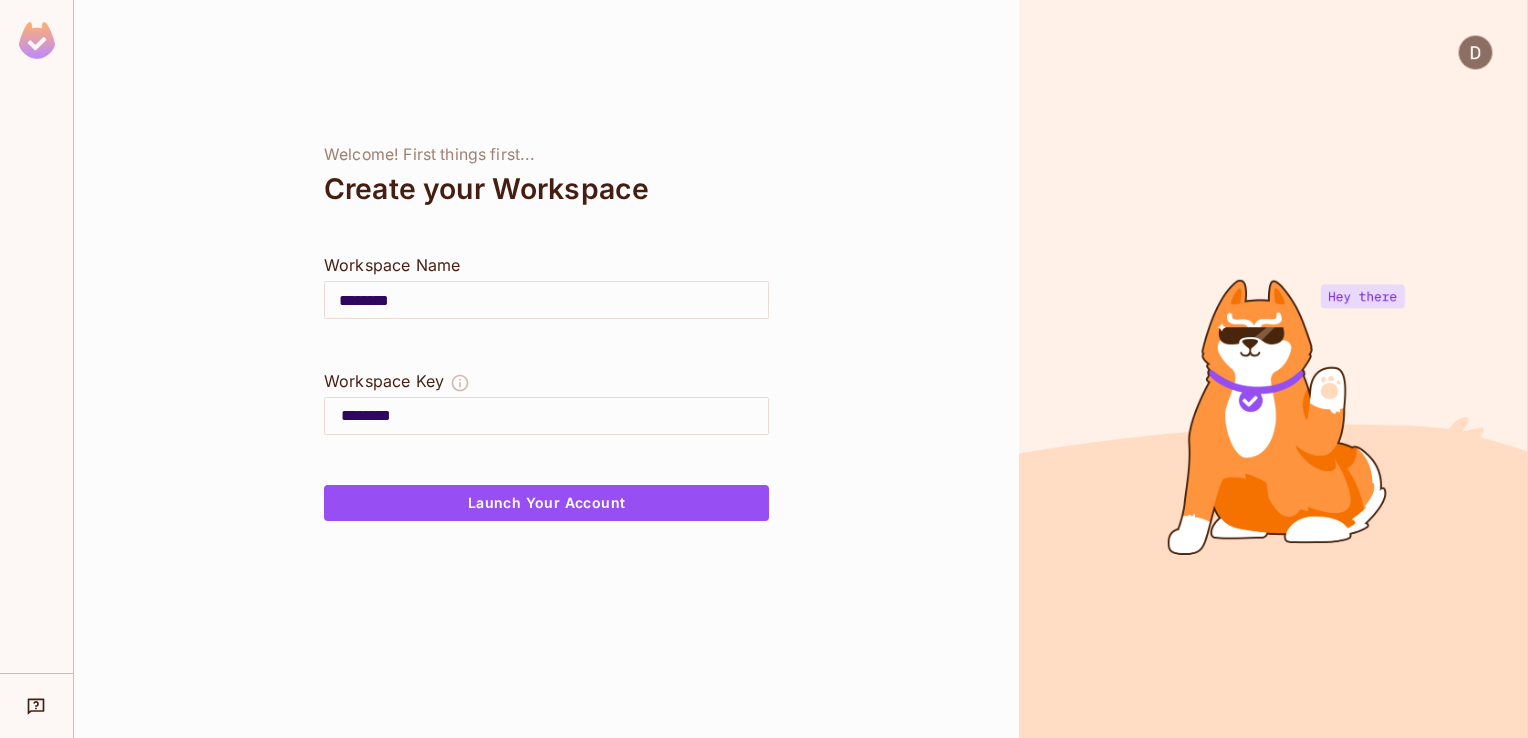 type on "*********" 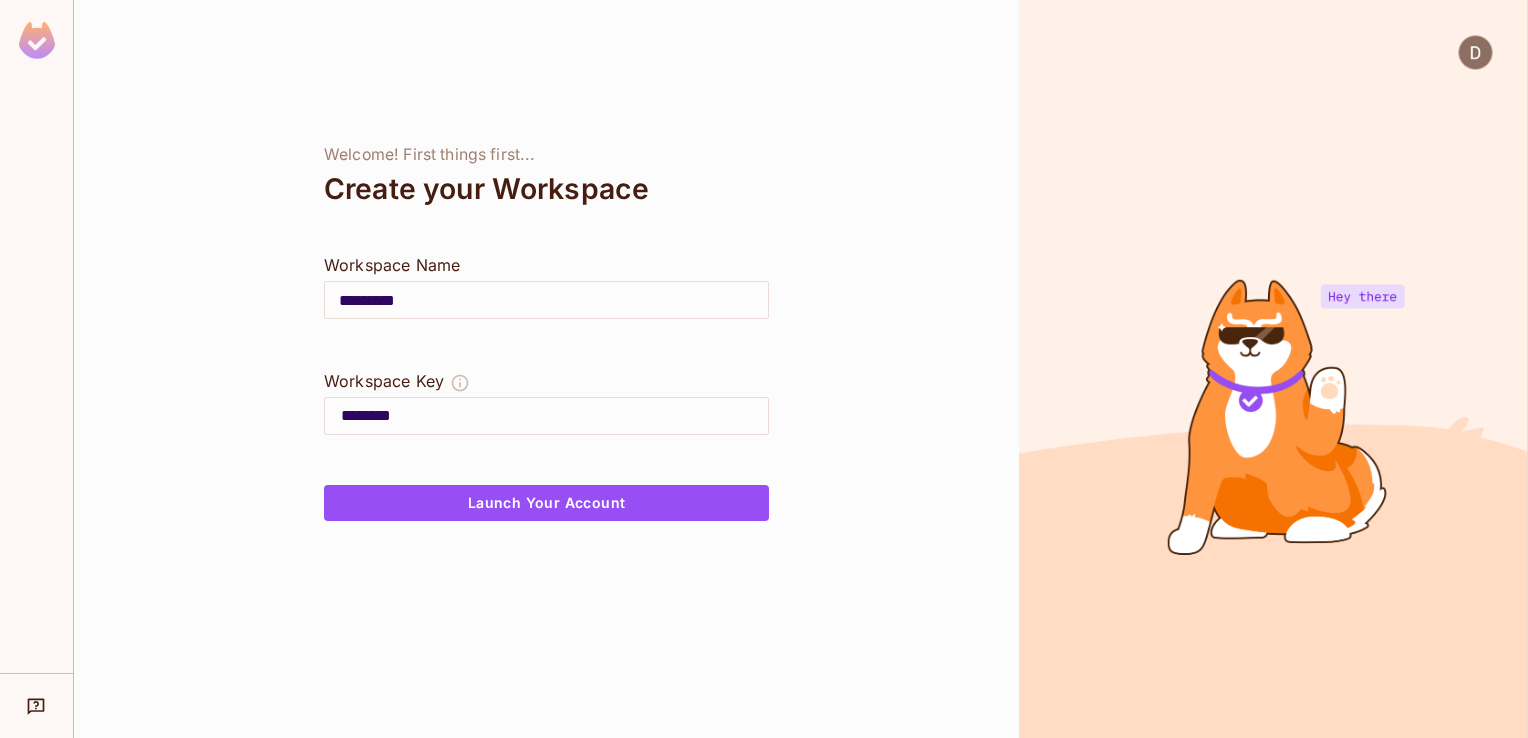 type on "*********" 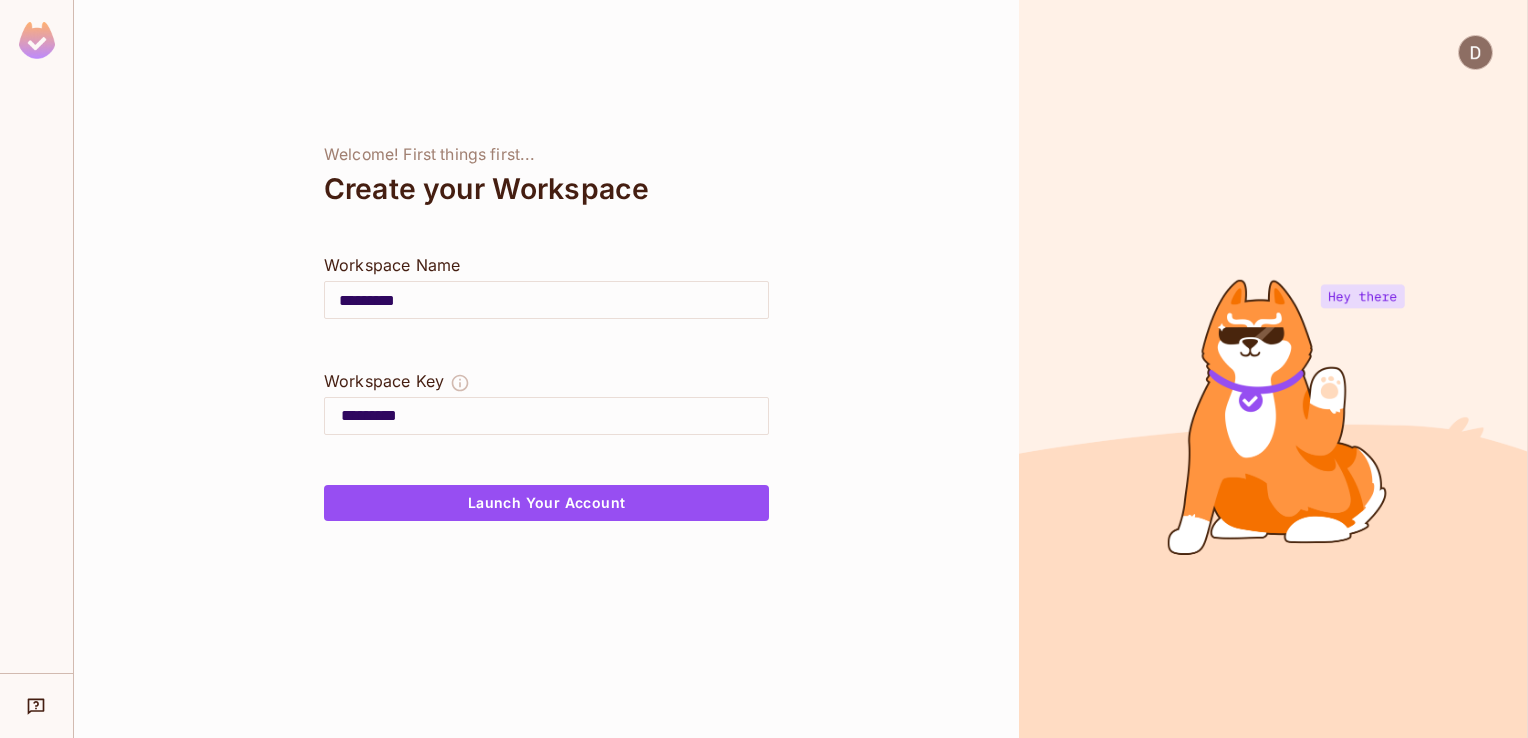 type on "**********" 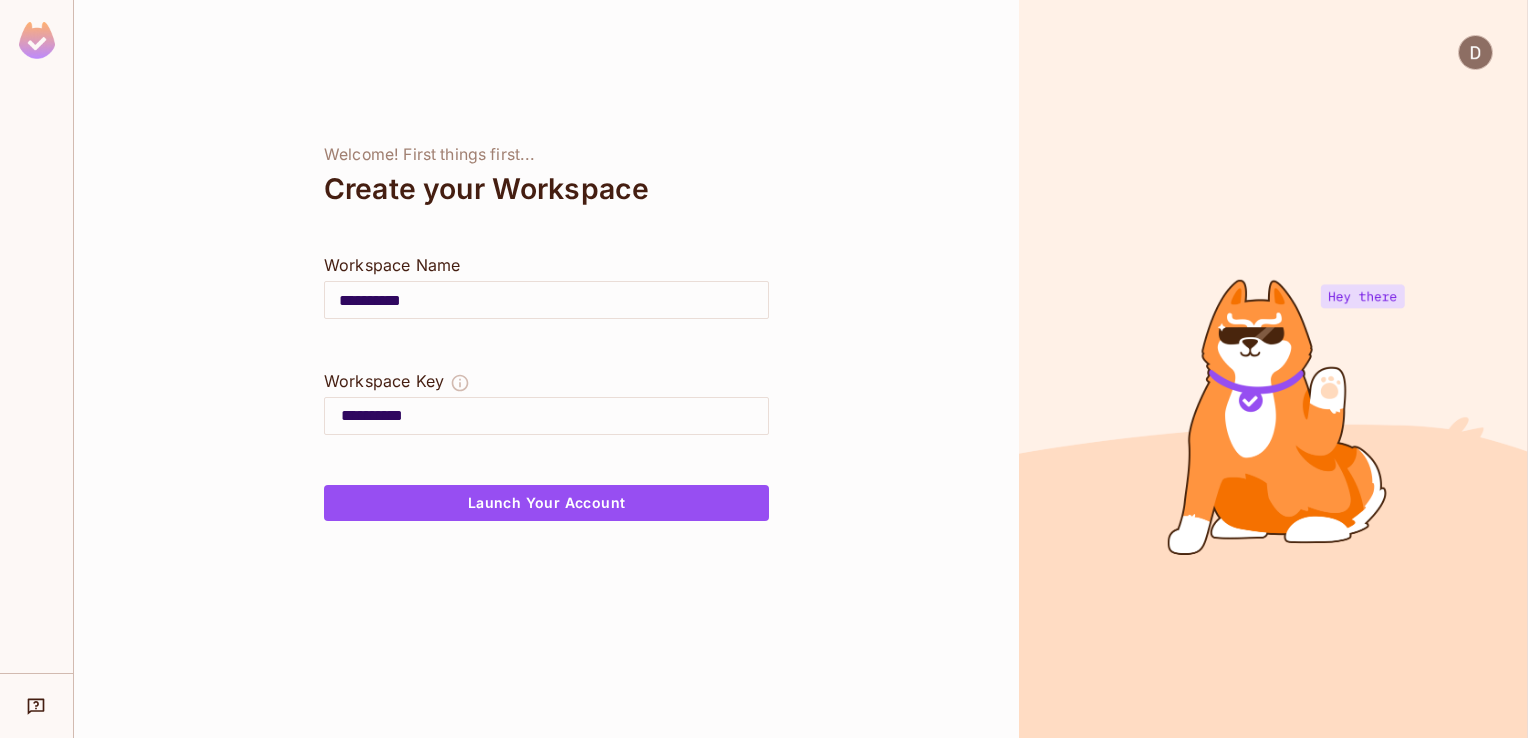 click on "**********" at bounding box center (546, 300) 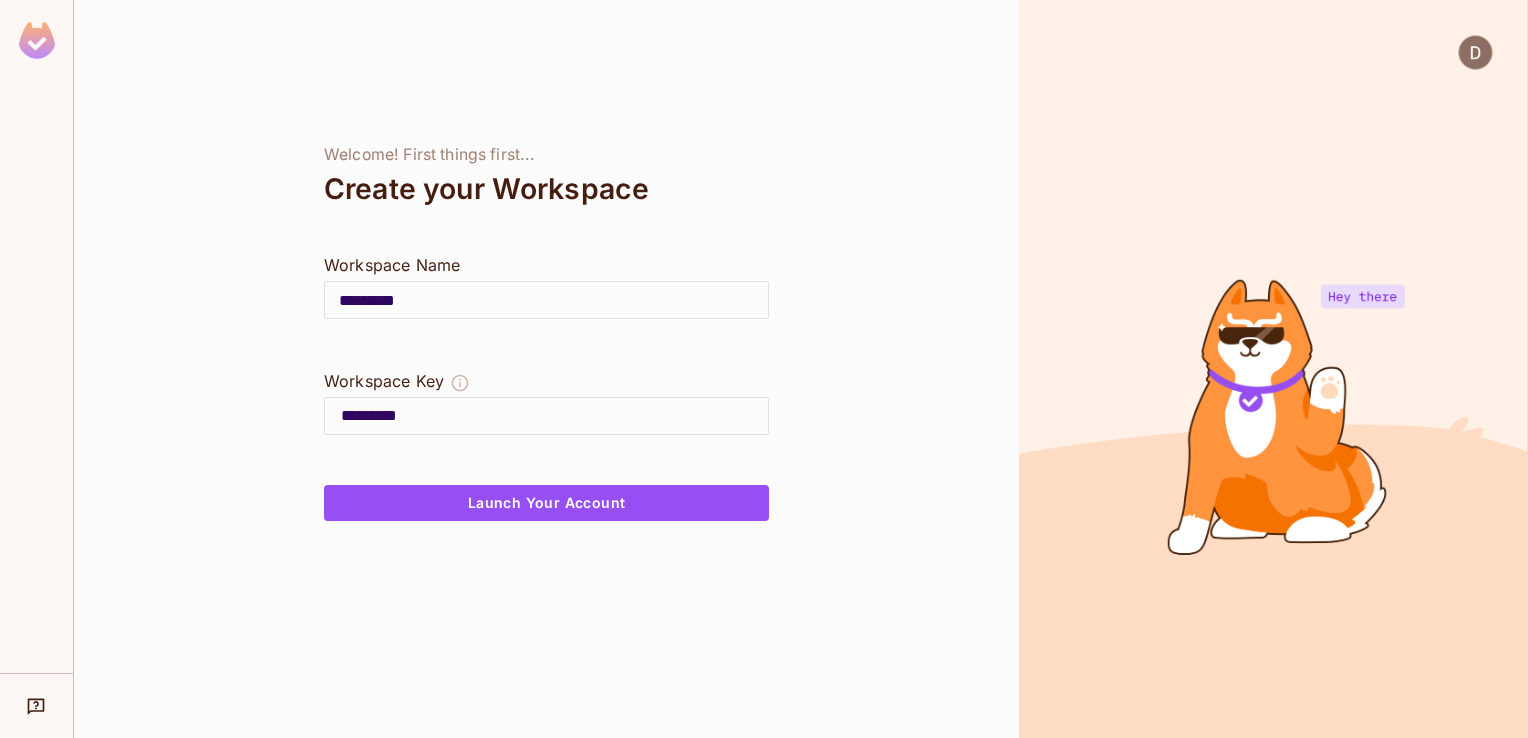 type on "********" 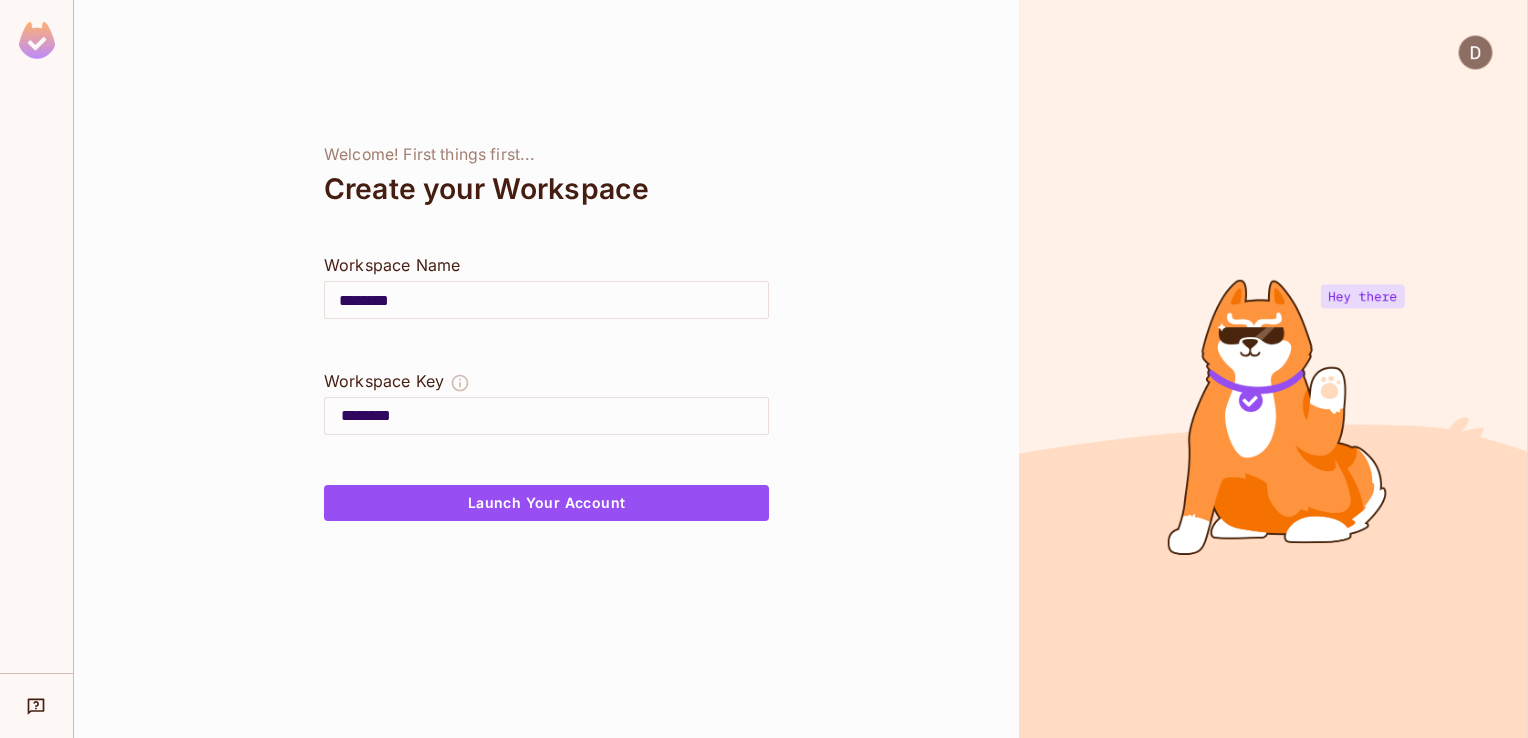 type on "*******" 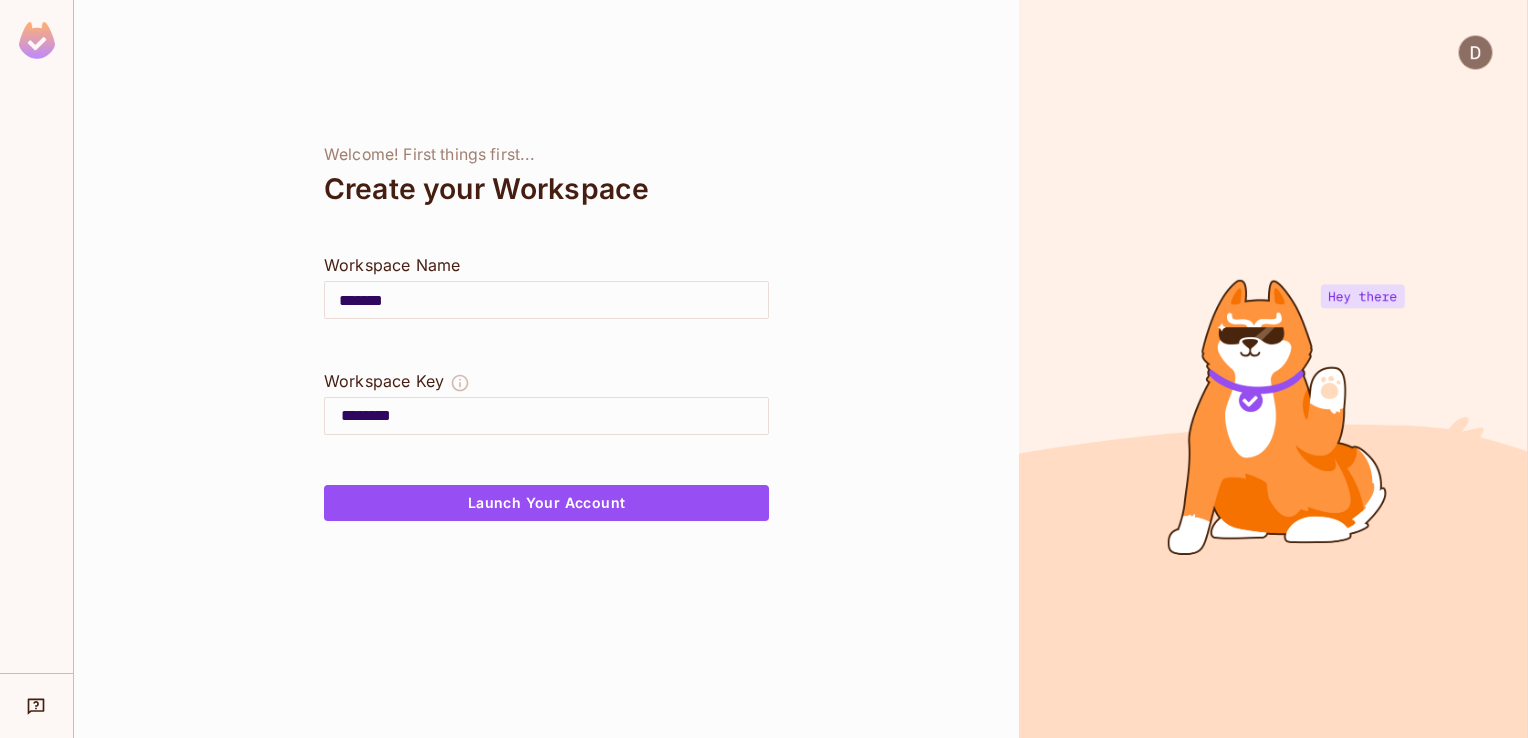 type on "******" 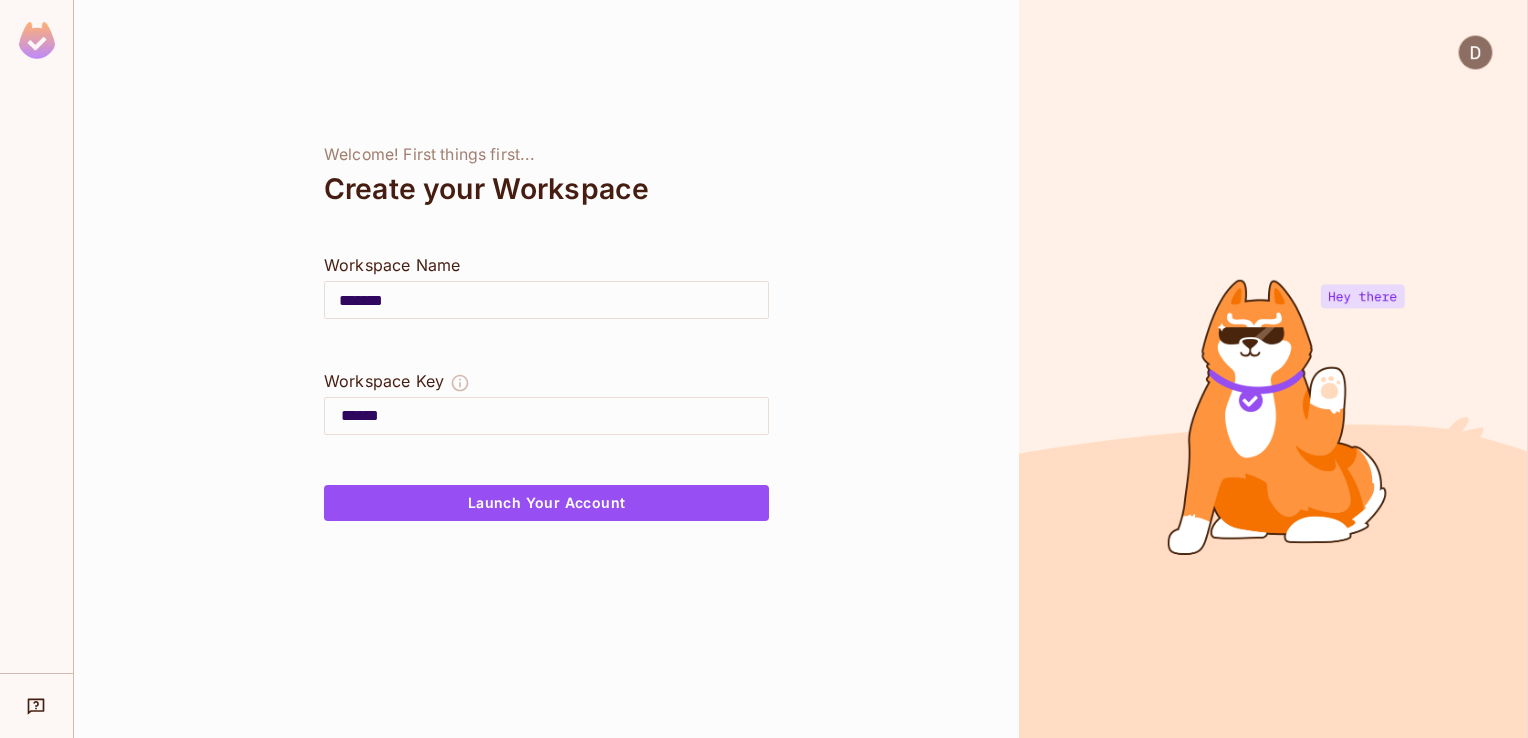 type on "********" 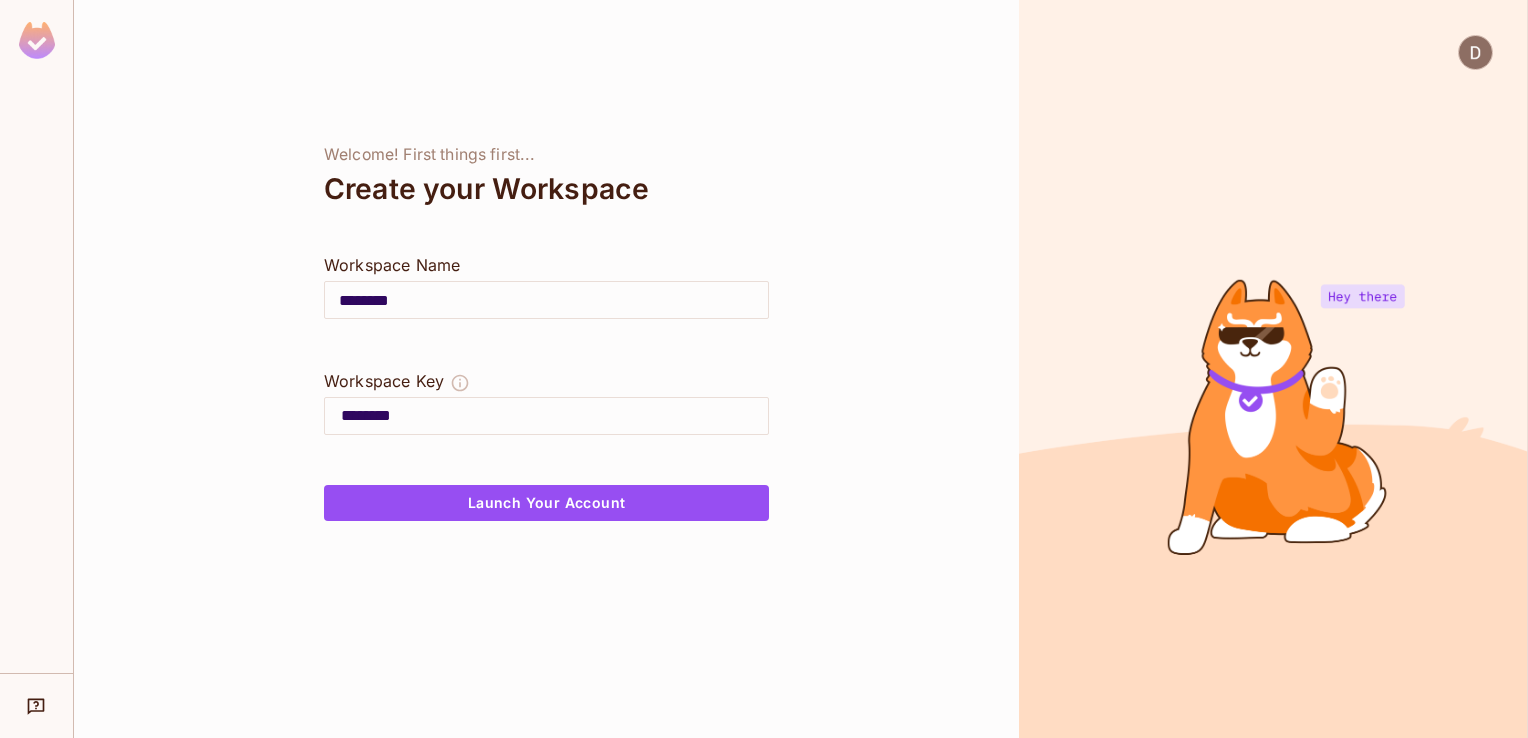 type on "*********" 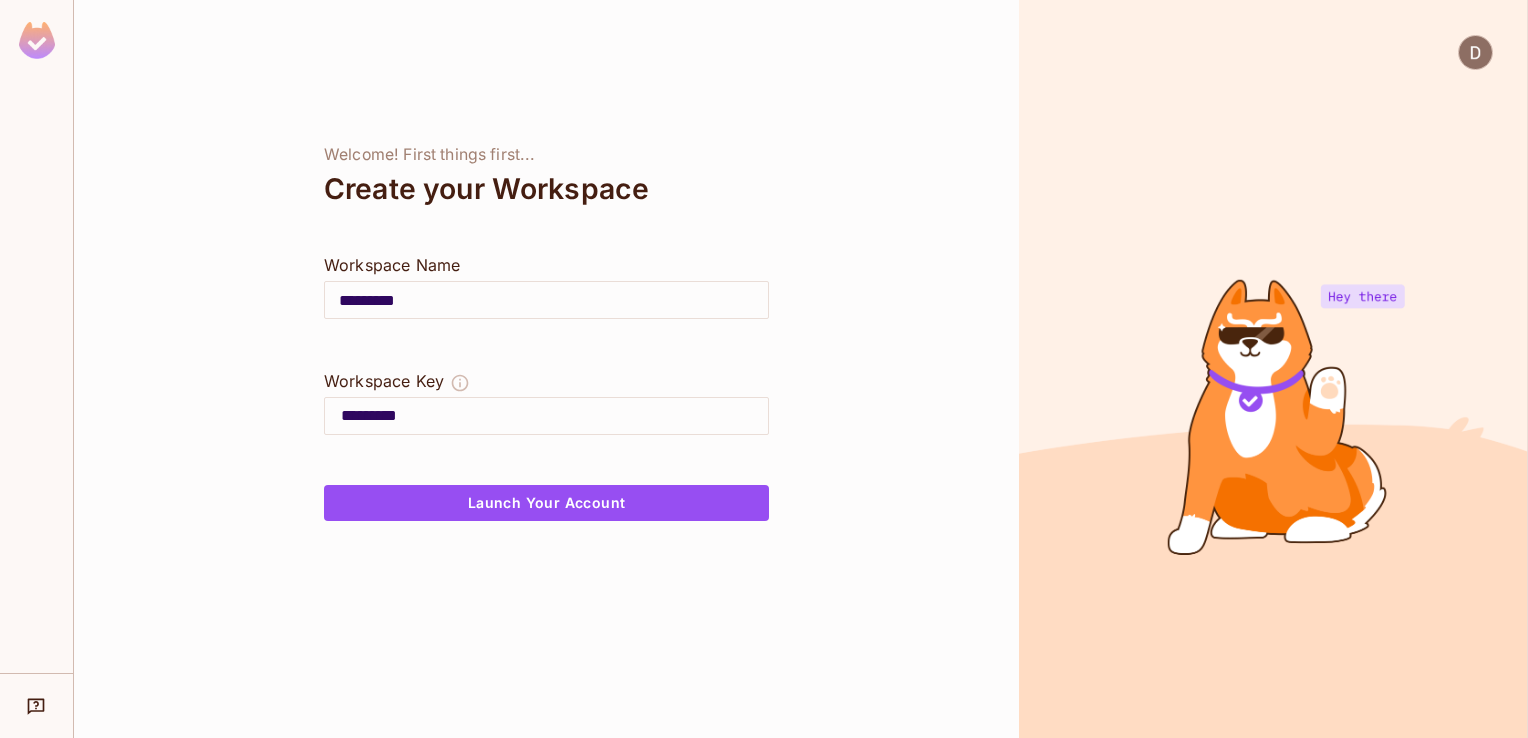 type on "**********" 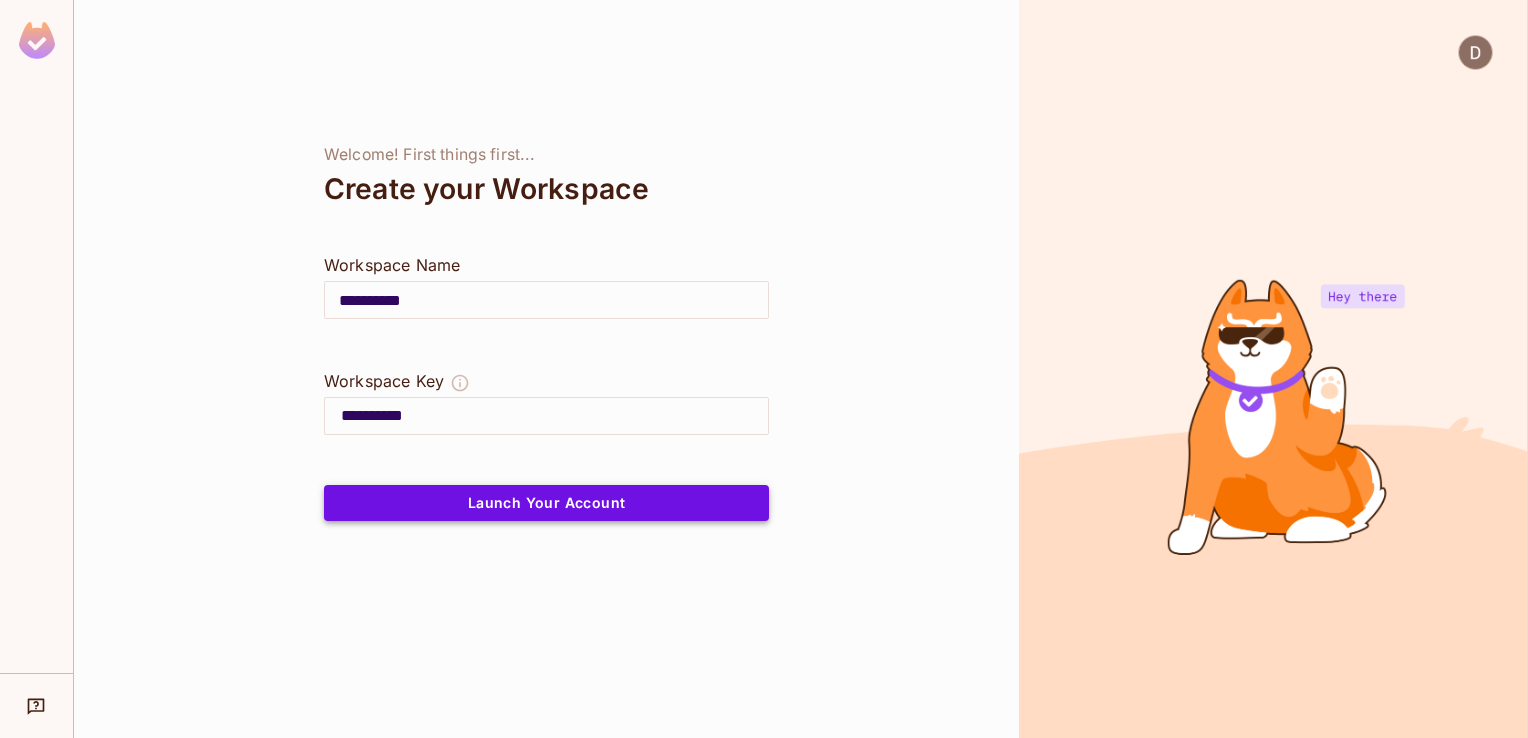 type on "**********" 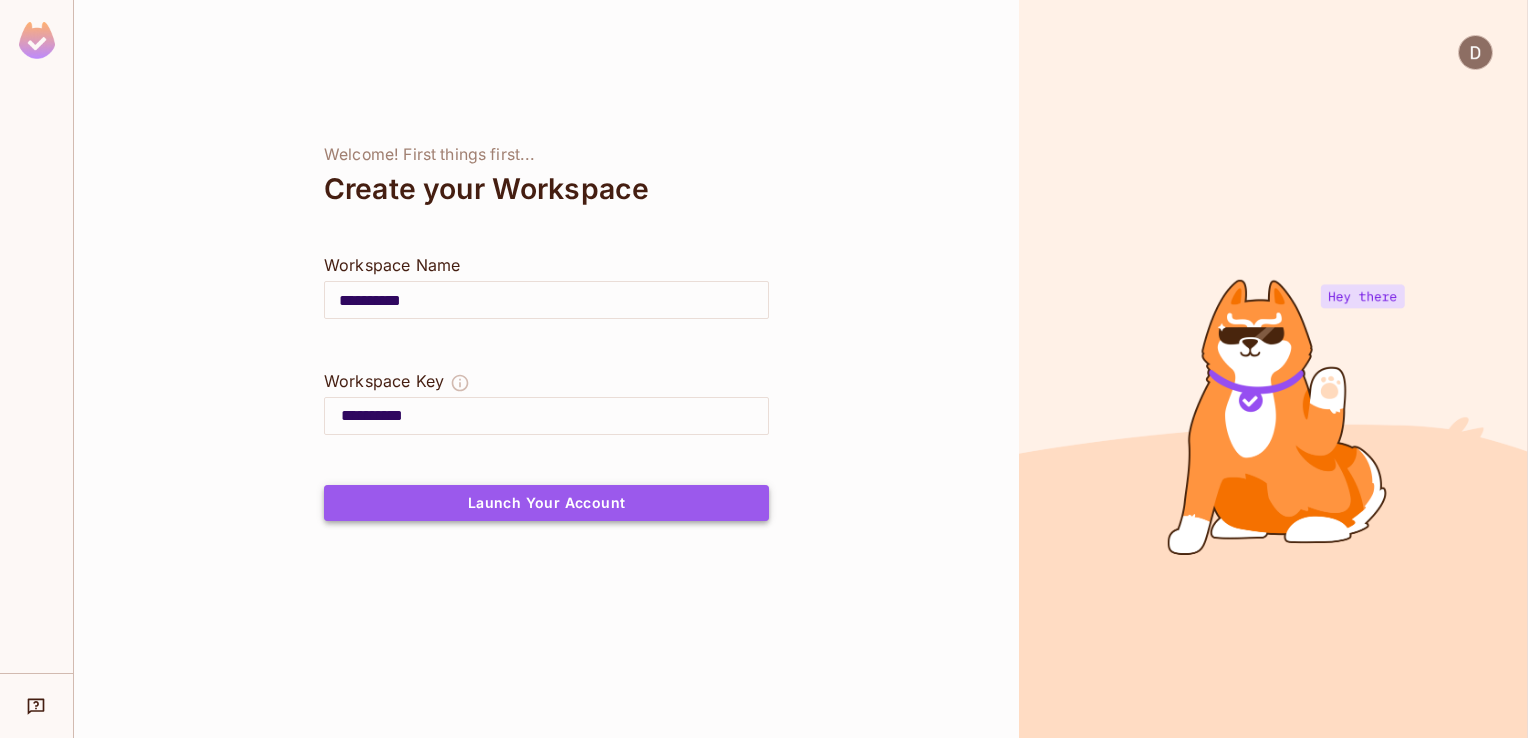 click on "Launch Your Account" at bounding box center (546, 503) 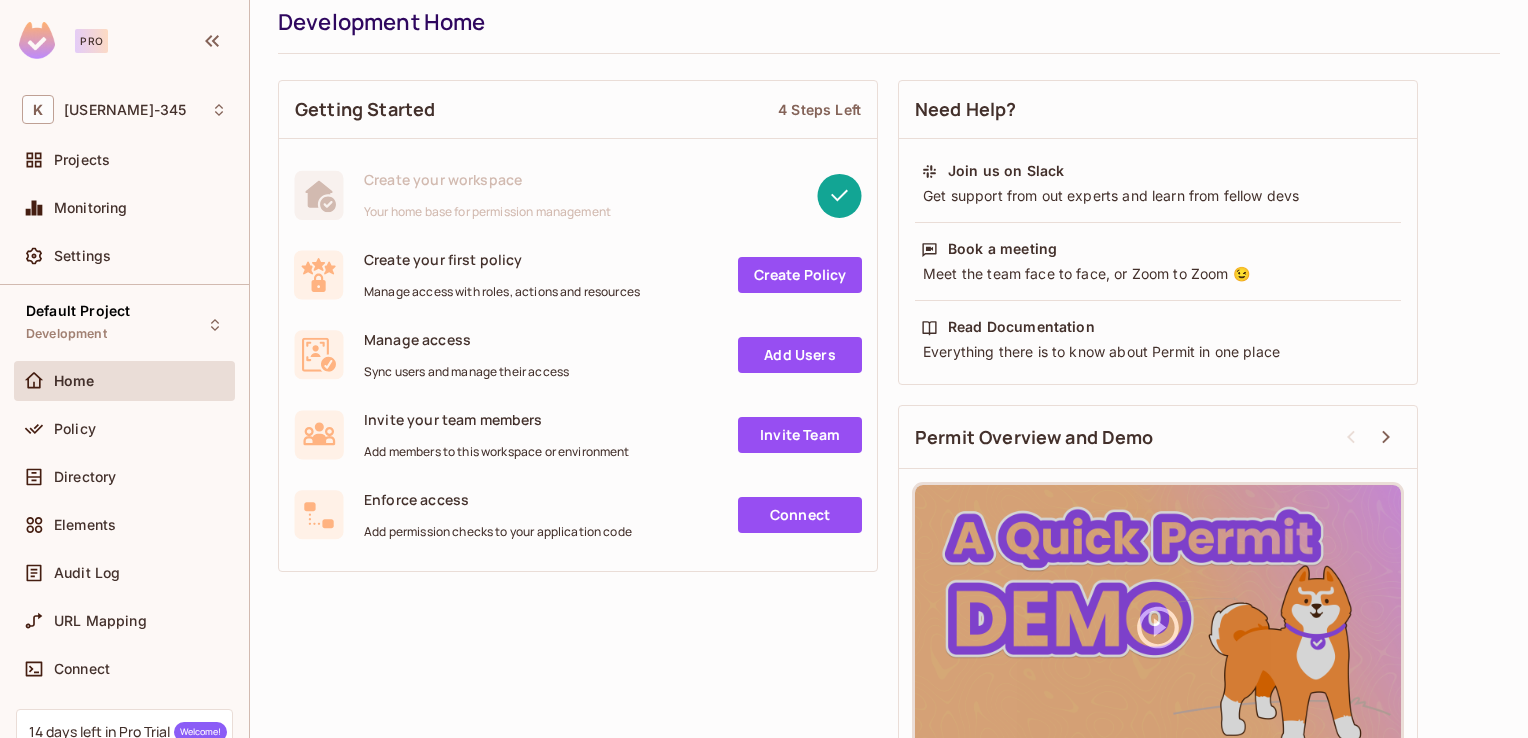 scroll, scrollTop: 129, scrollLeft: 0, axis: vertical 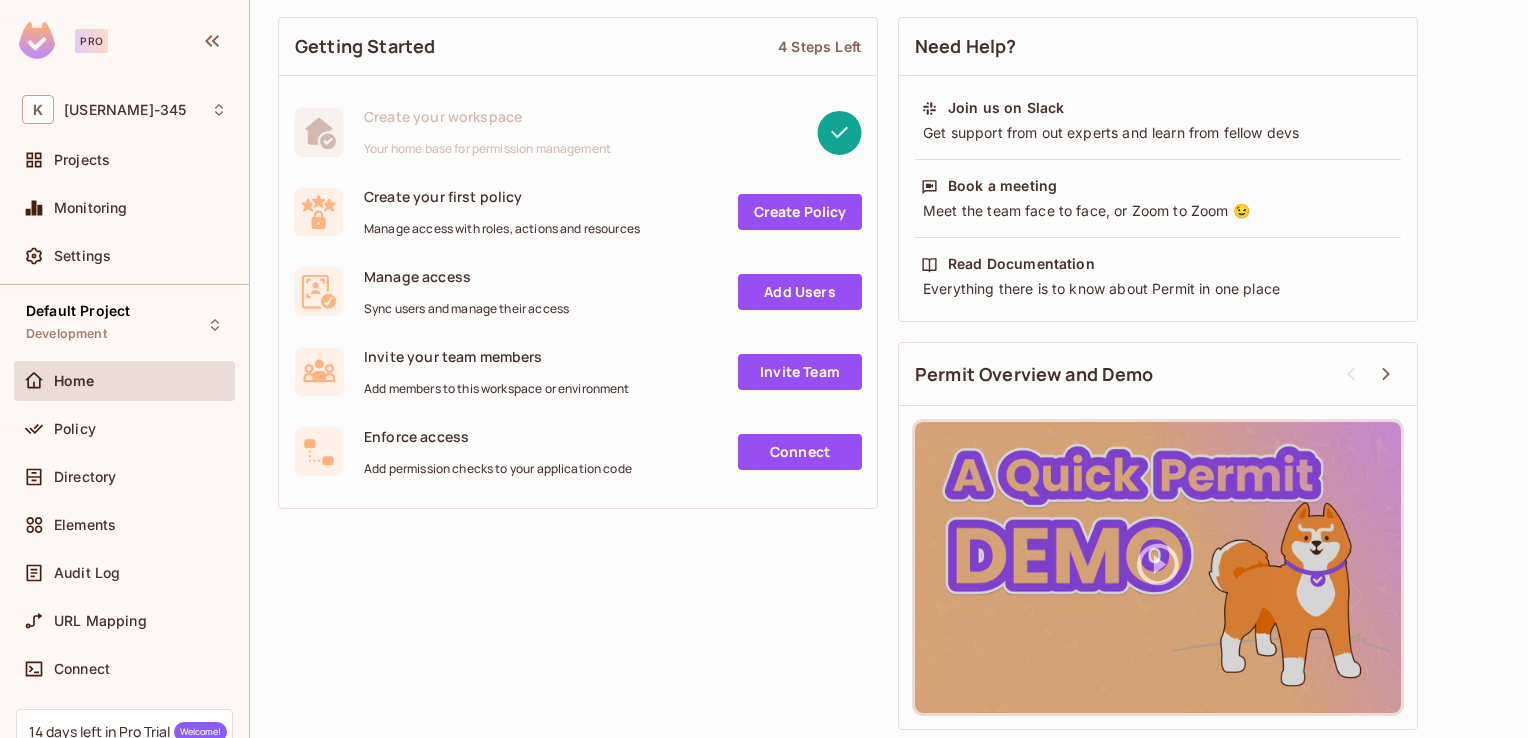 click on "Create your first policy Manage access with roles, actions and resources Create Policy" at bounding box center [578, 212] 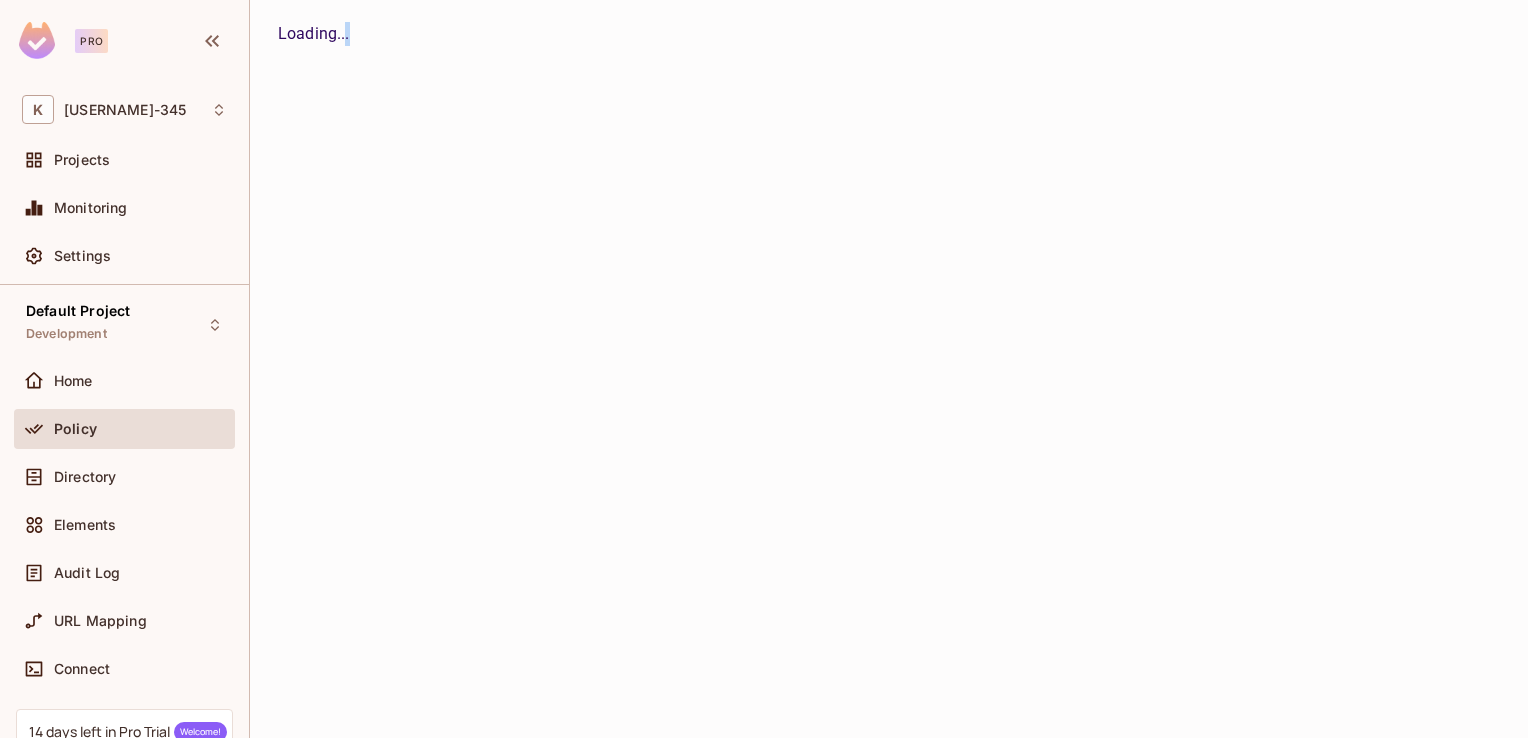 scroll, scrollTop: 0, scrollLeft: 0, axis: both 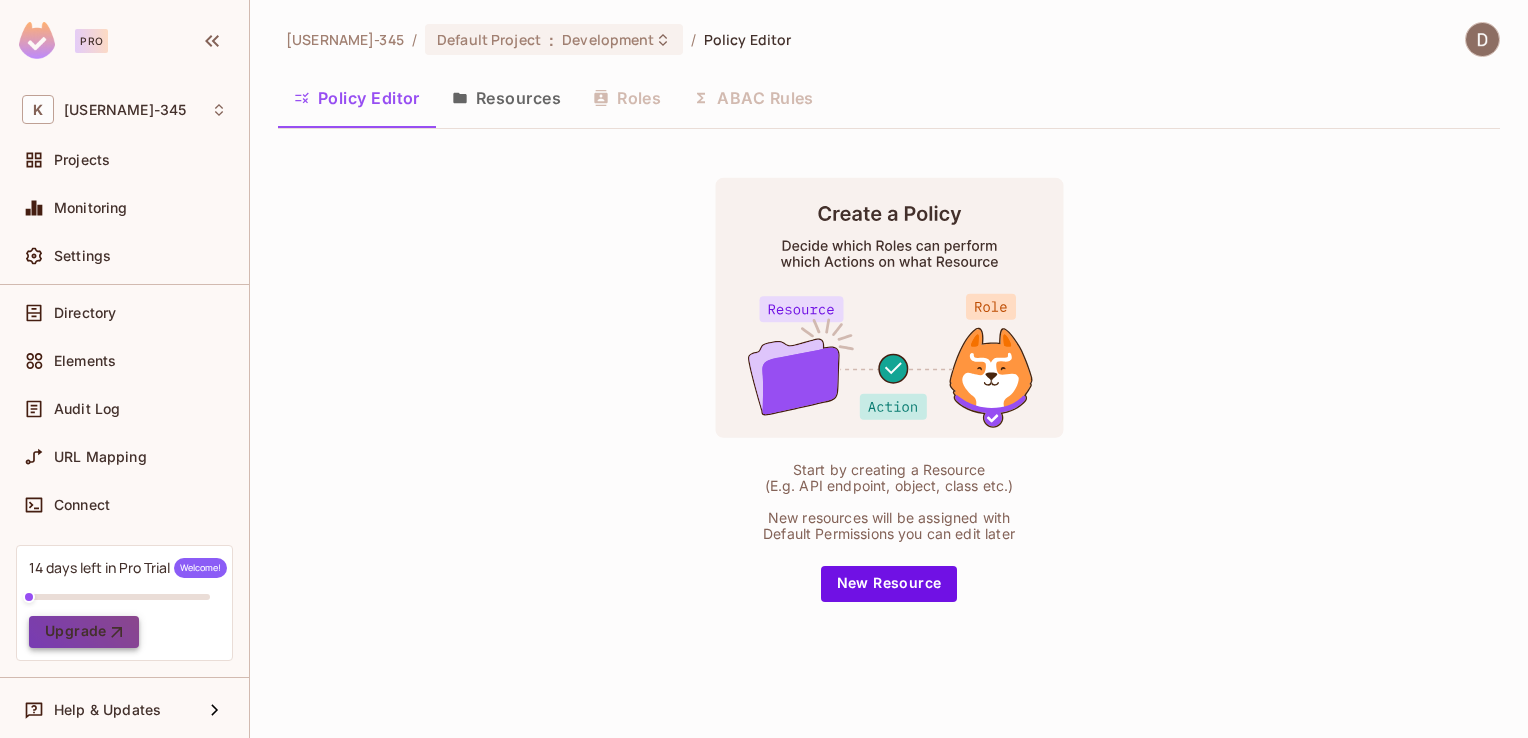 click on "Upgrade" at bounding box center [84, 632] 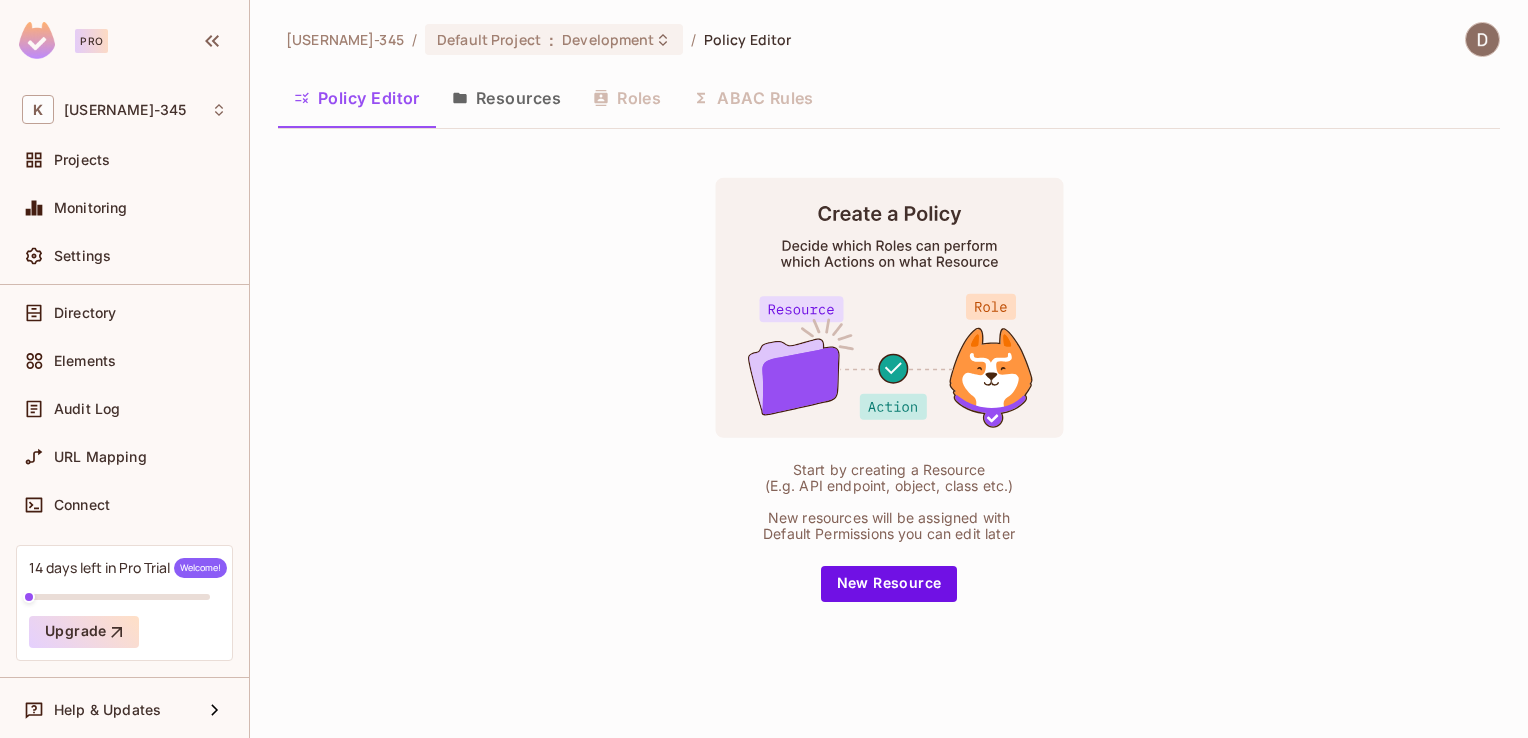click on "Resources" at bounding box center (506, 98) 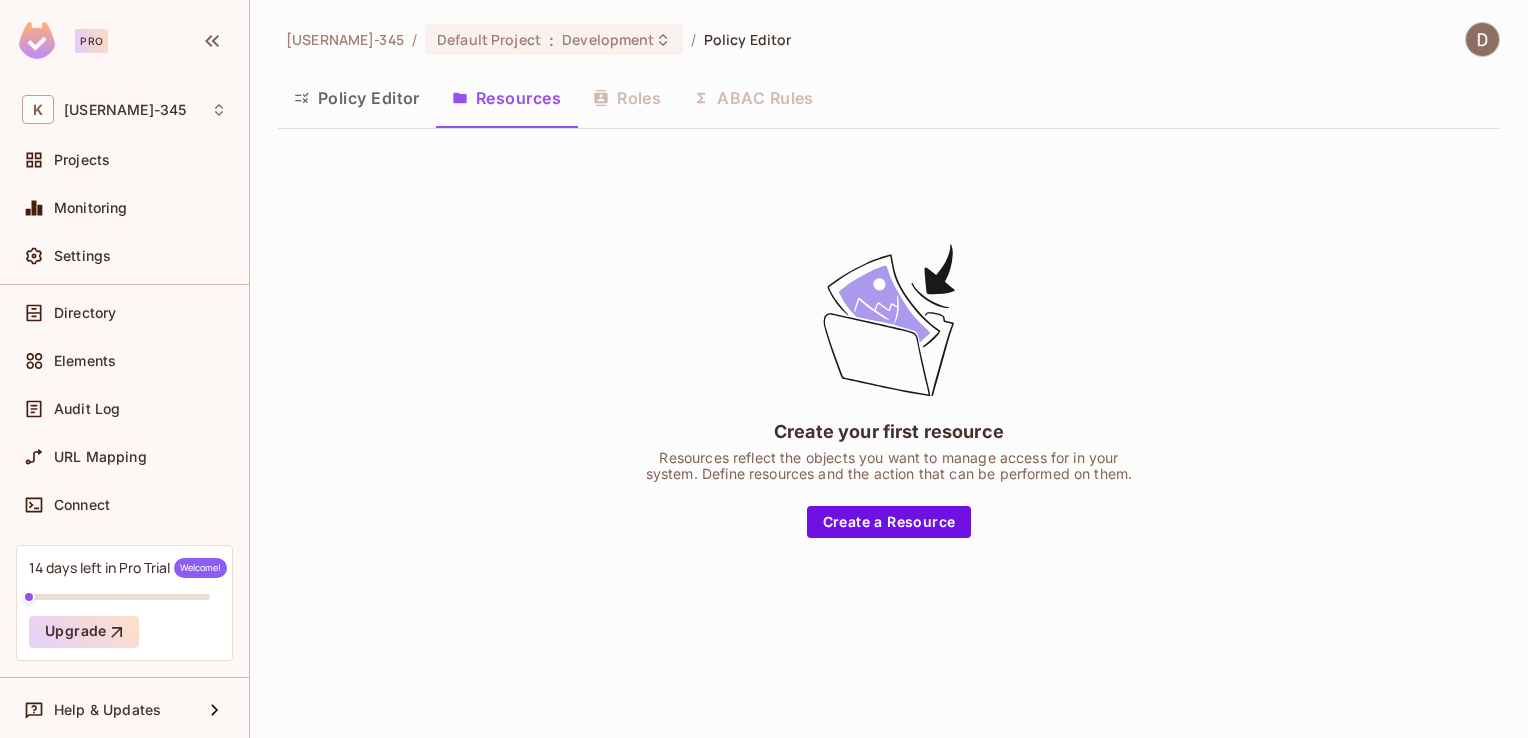 click on "Policy Editor Resources Roles ABAC Rules" at bounding box center (889, 98) 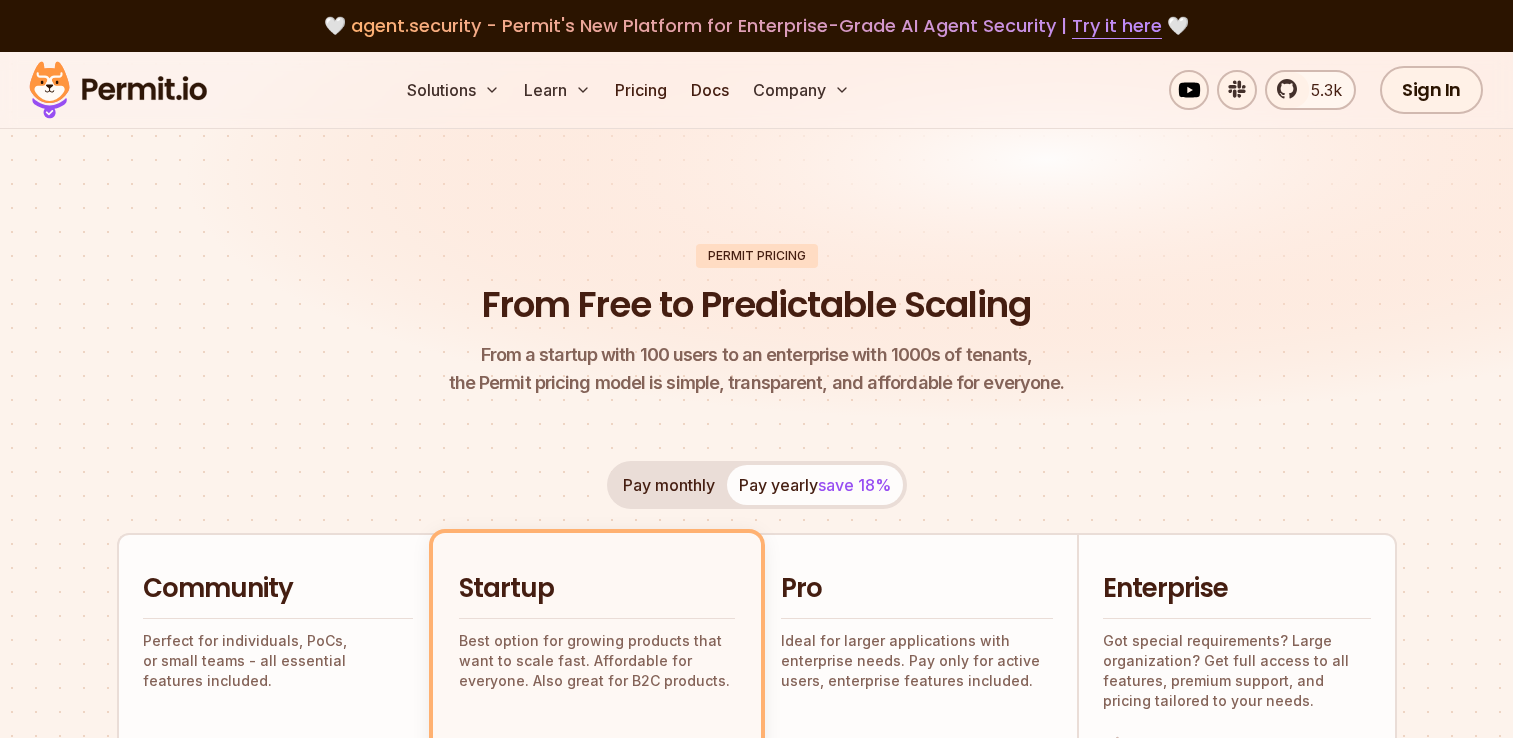 scroll, scrollTop: 387, scrollLeft: 0, axis: vertical 